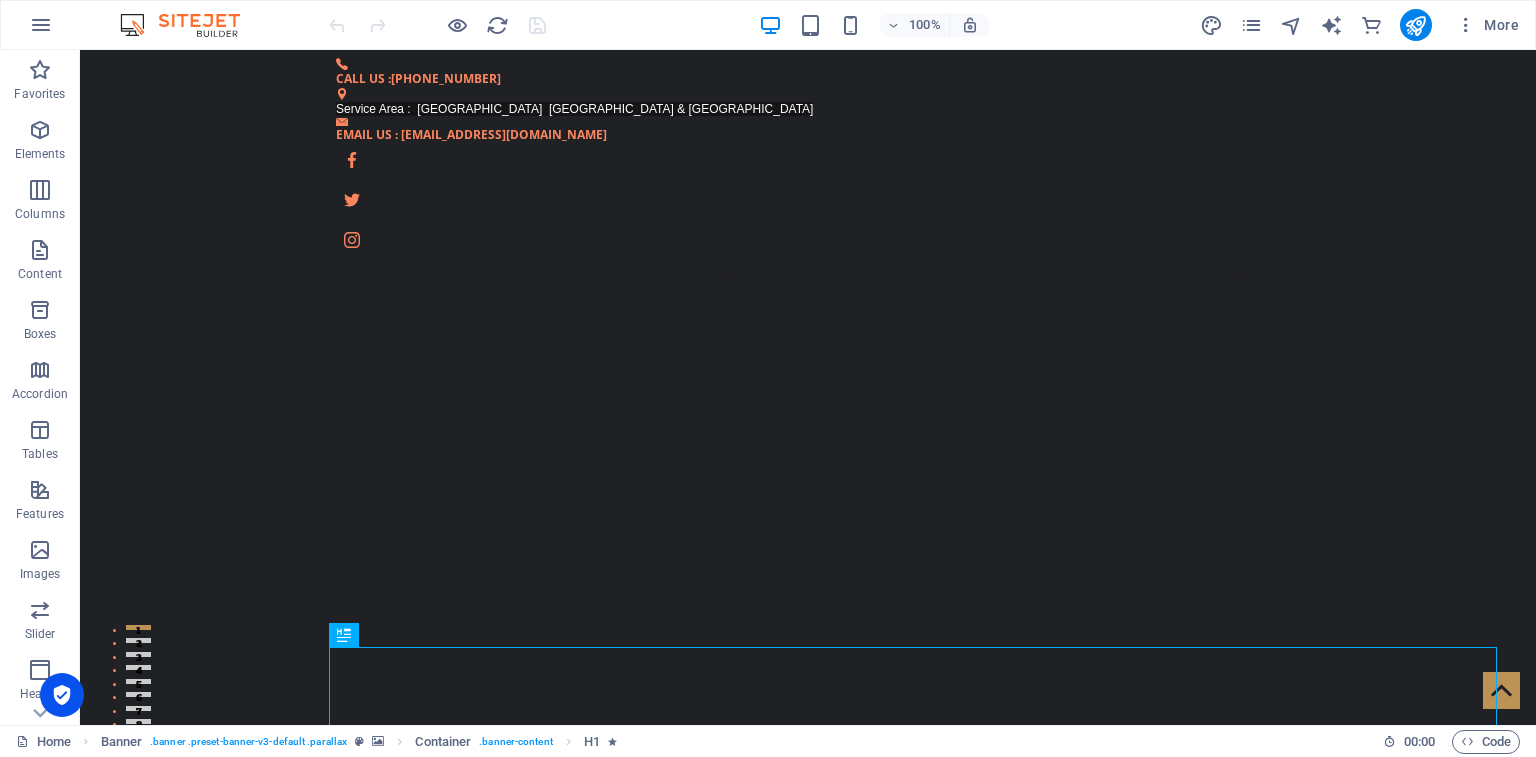scroll, scrollTop: 0, scrollLeft: 0, axis: both 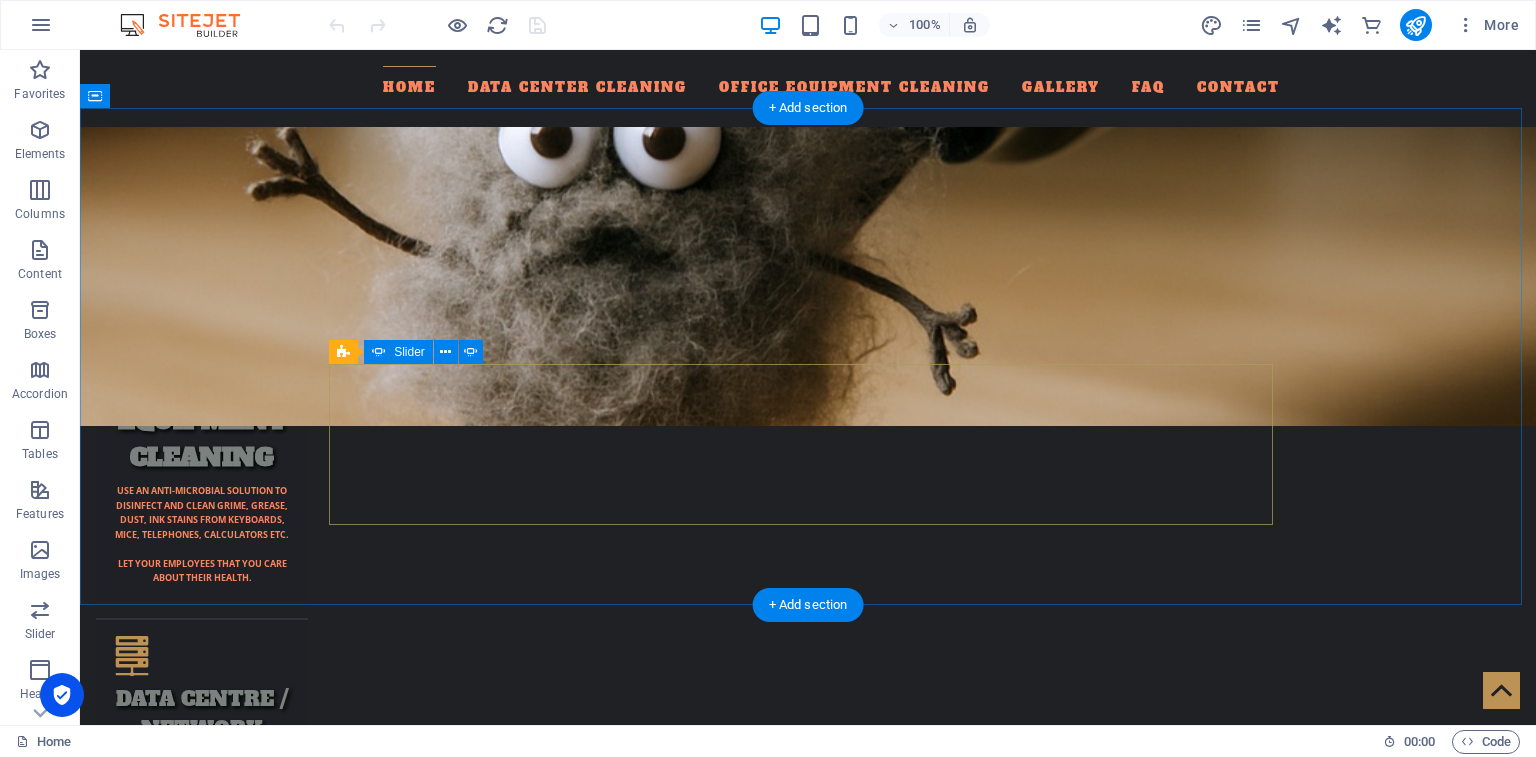 click at bounding box center [808, 6487] 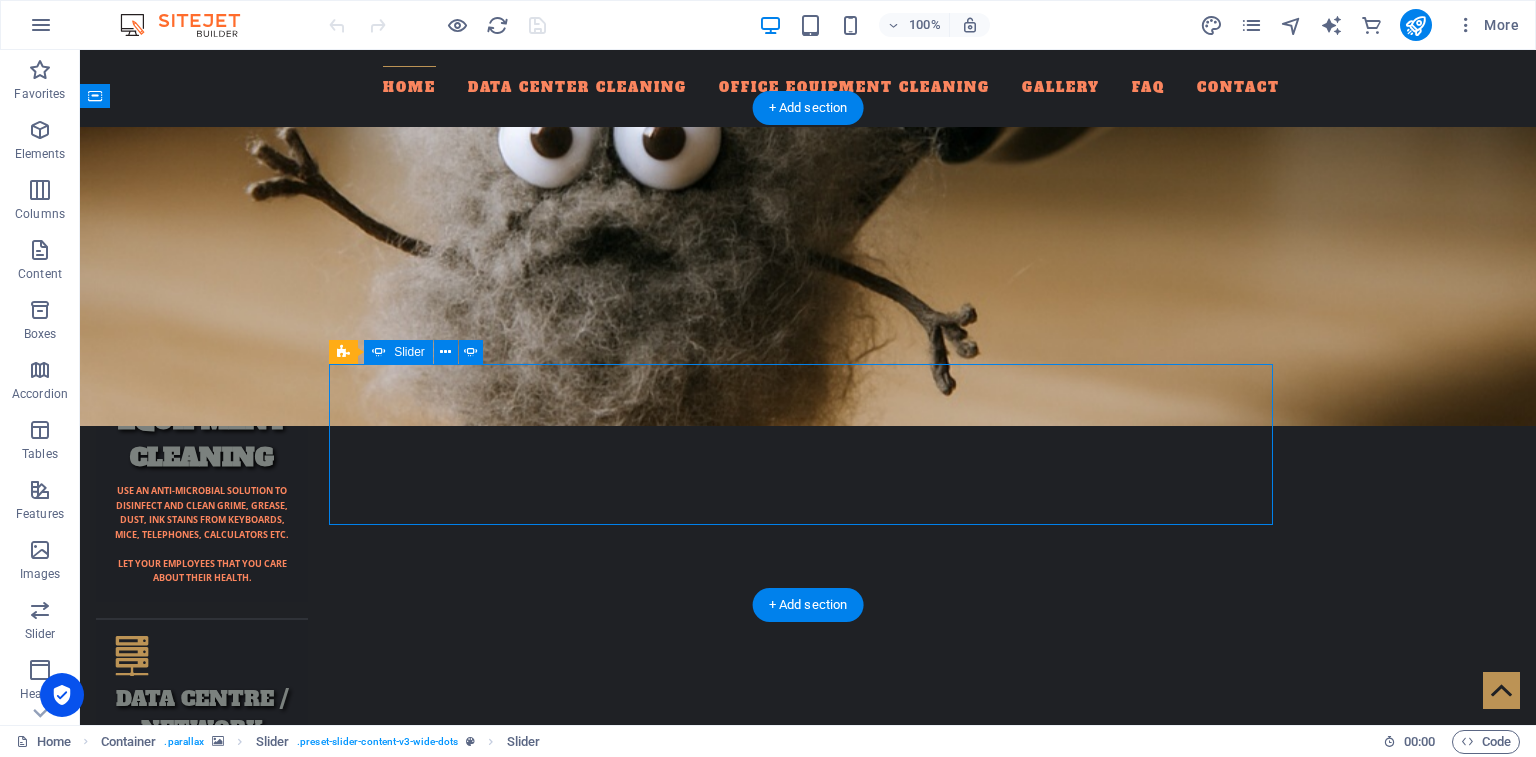 click at bounding box center [808, 6487] 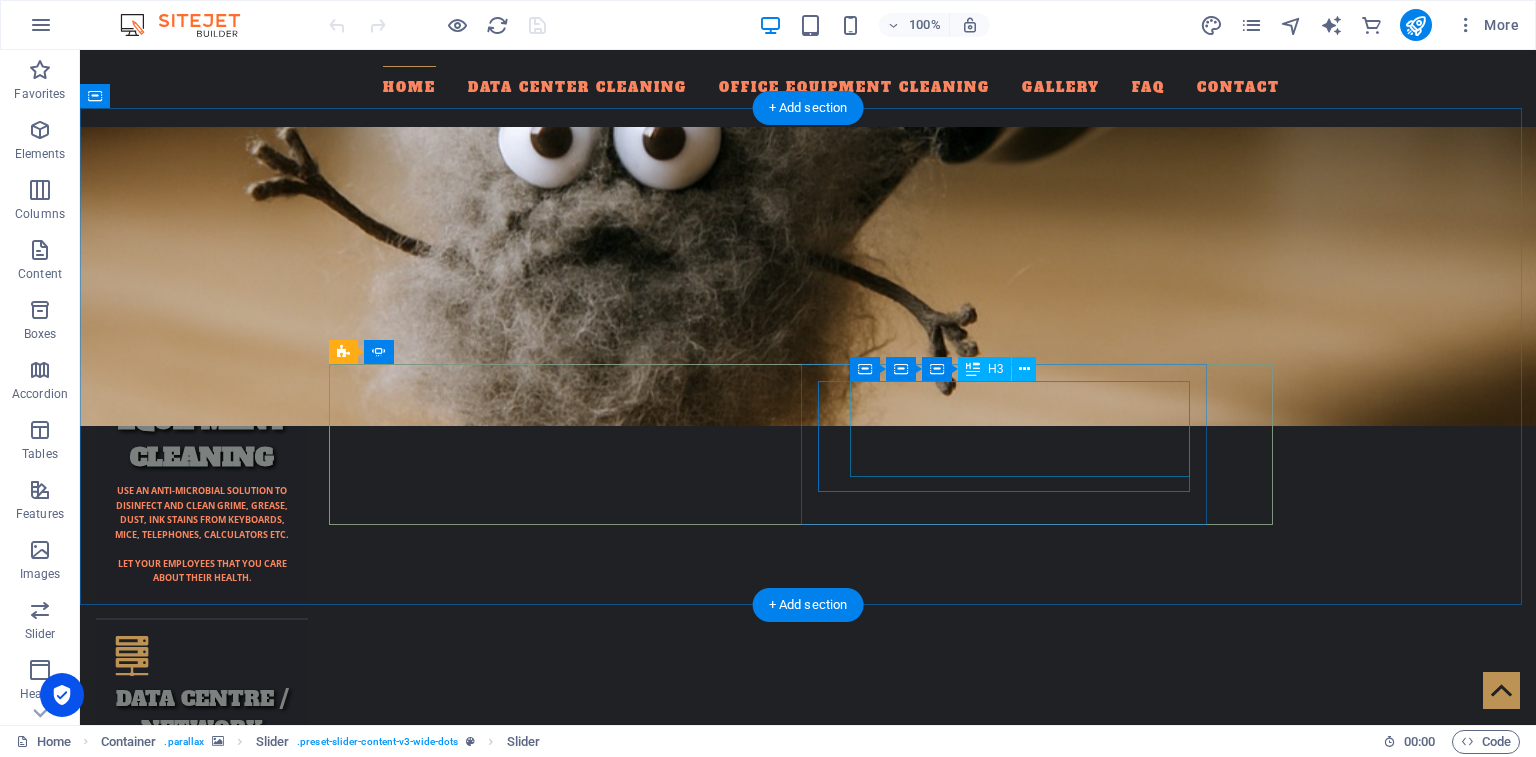 click on "Prospera credit union" at bounding box center [-1927, 5368] 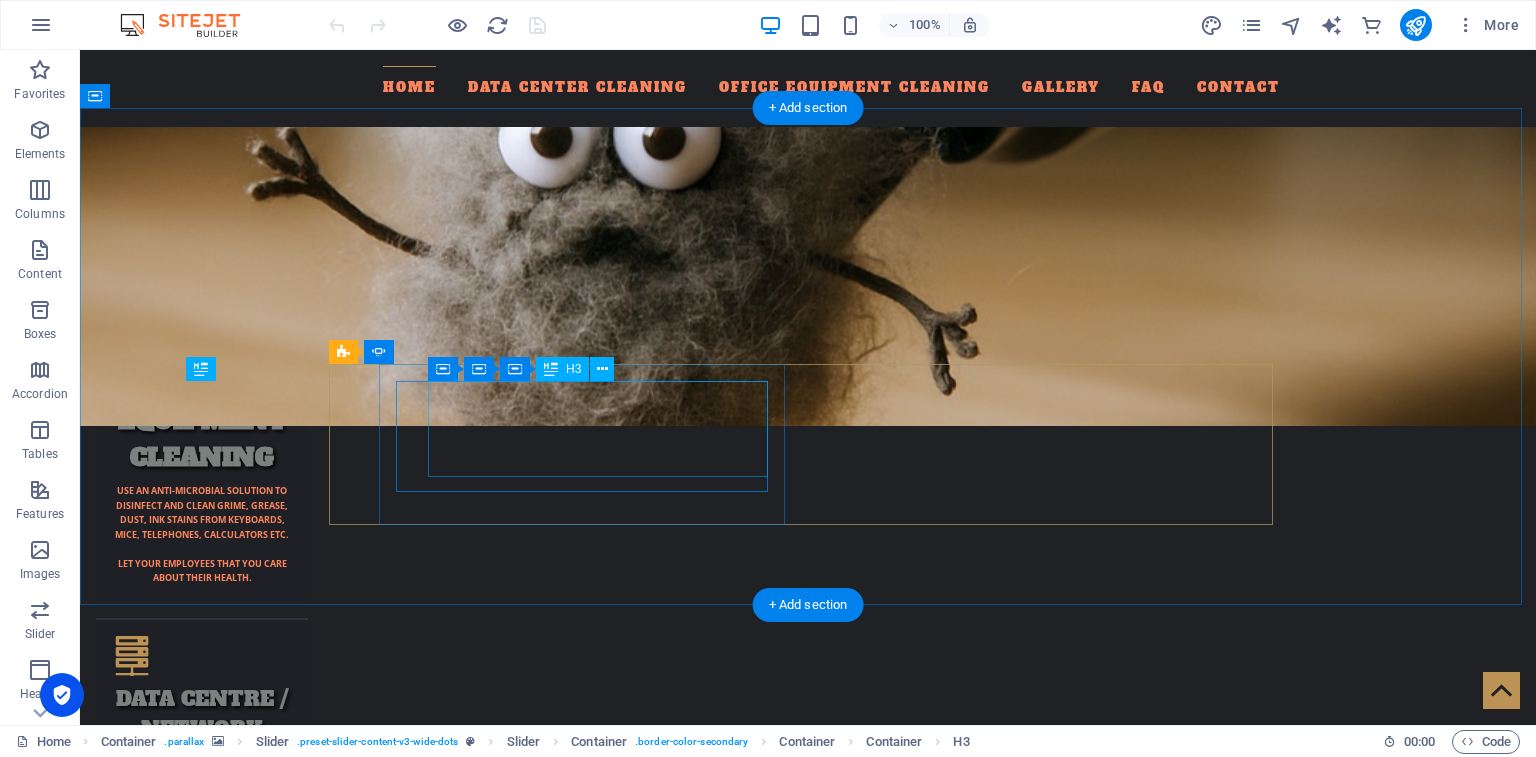 click on "Coast Mtn. Bus co. (translink)" at bounding box center [-3193, 5643] 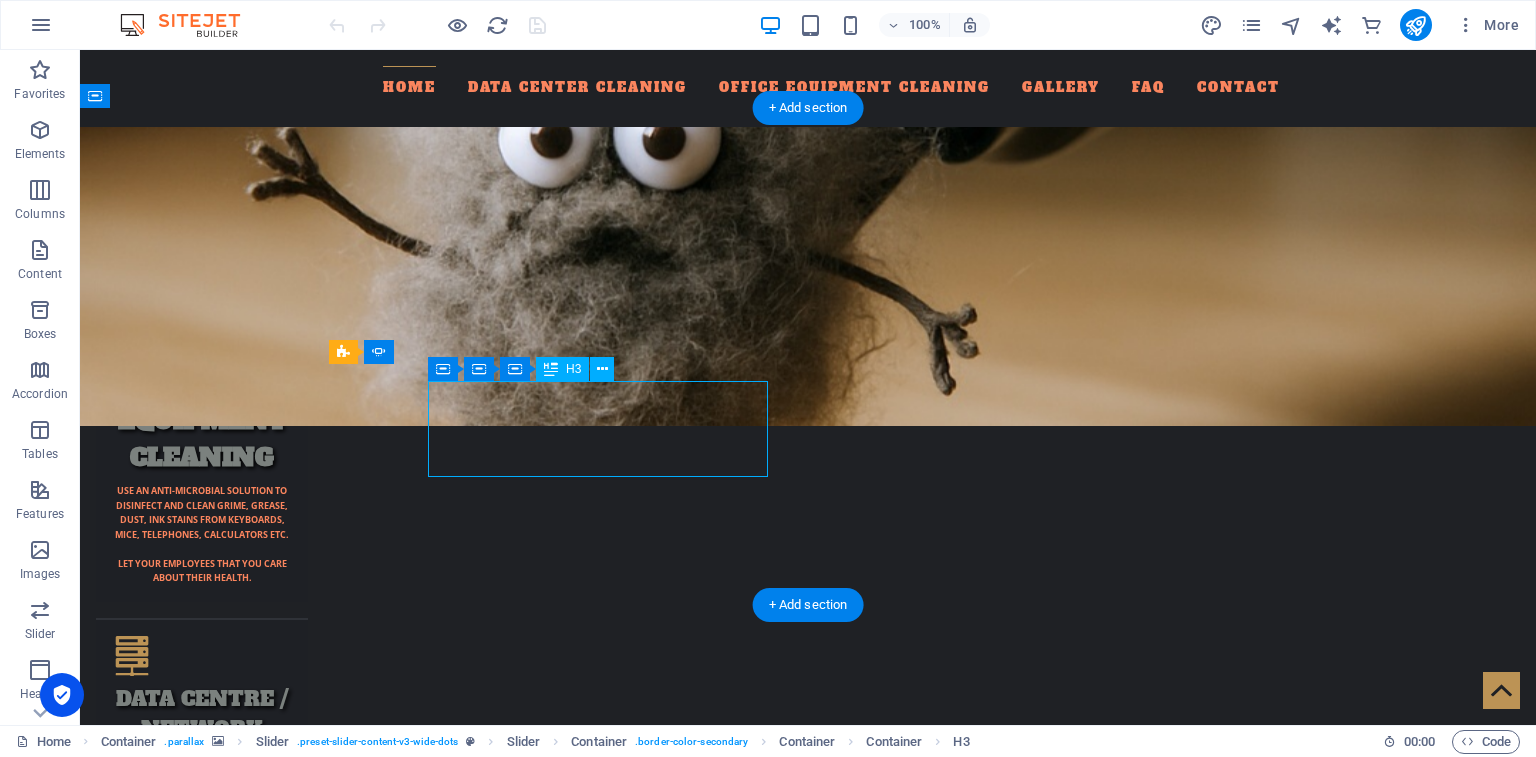 click on "Coast Mtn. Bus co. (translink)" at bounding box center (-3193, 5643) 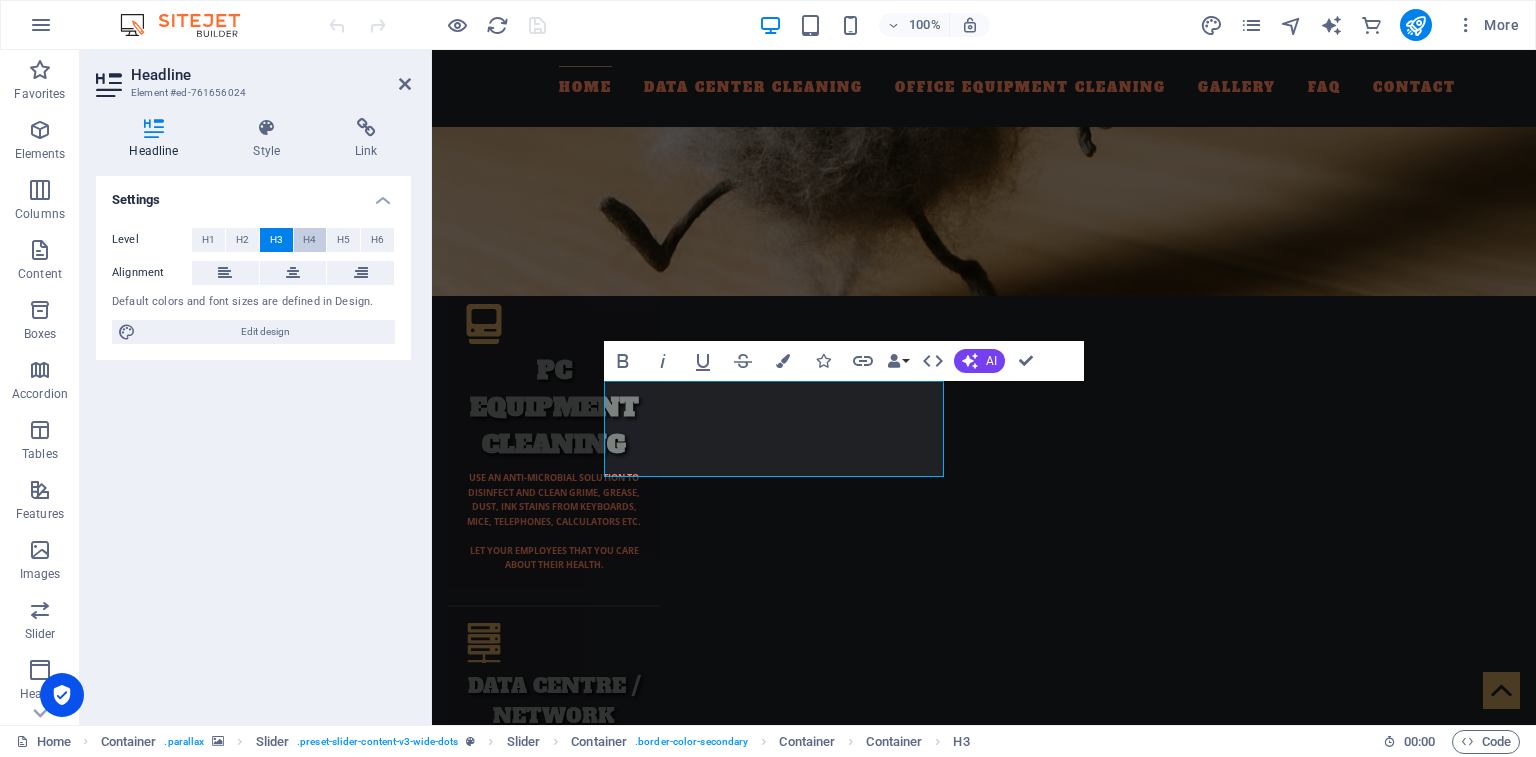 click on "H4" at bounding box center (309, 240) 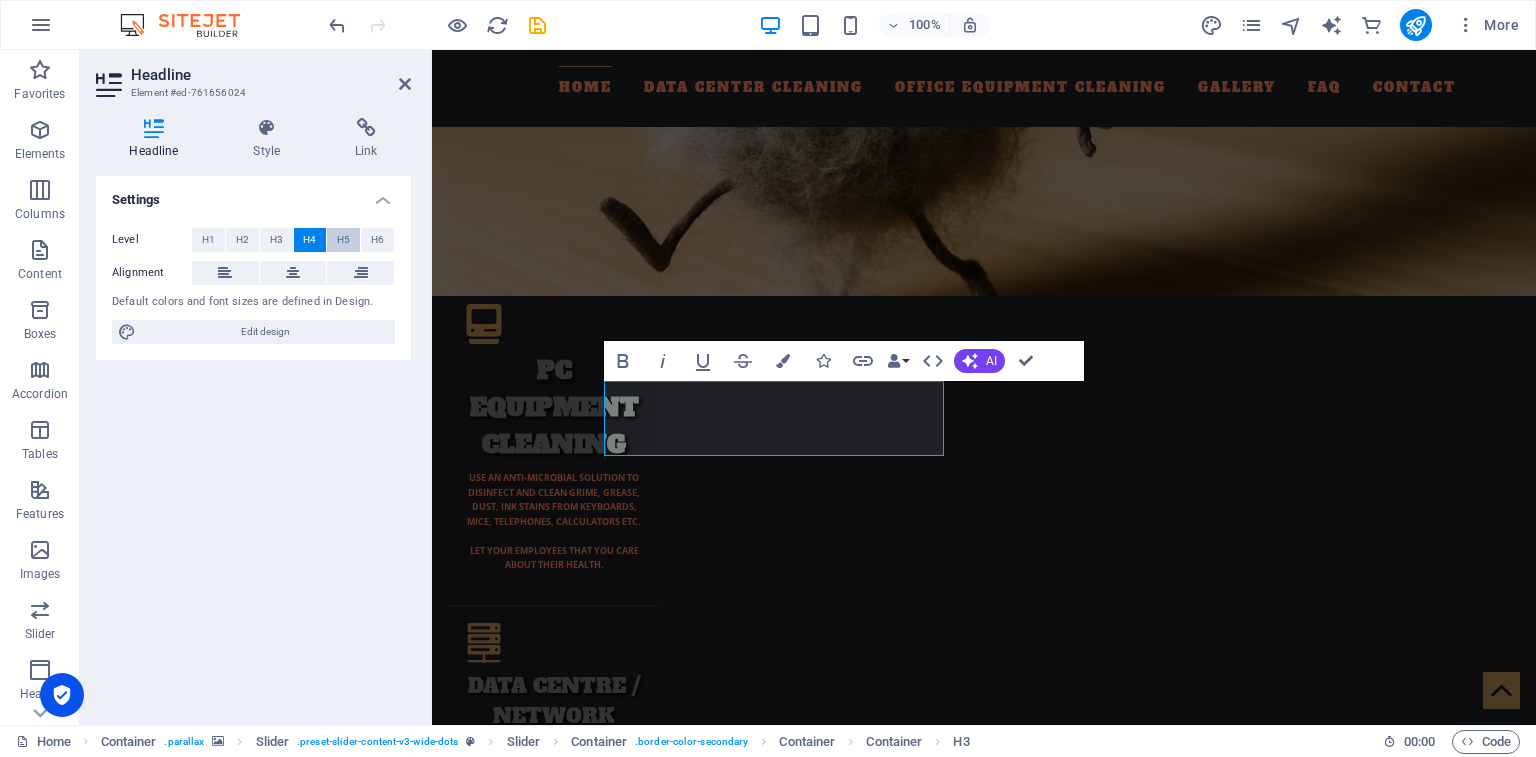 click on "H5" at bounding box center [343, 240] 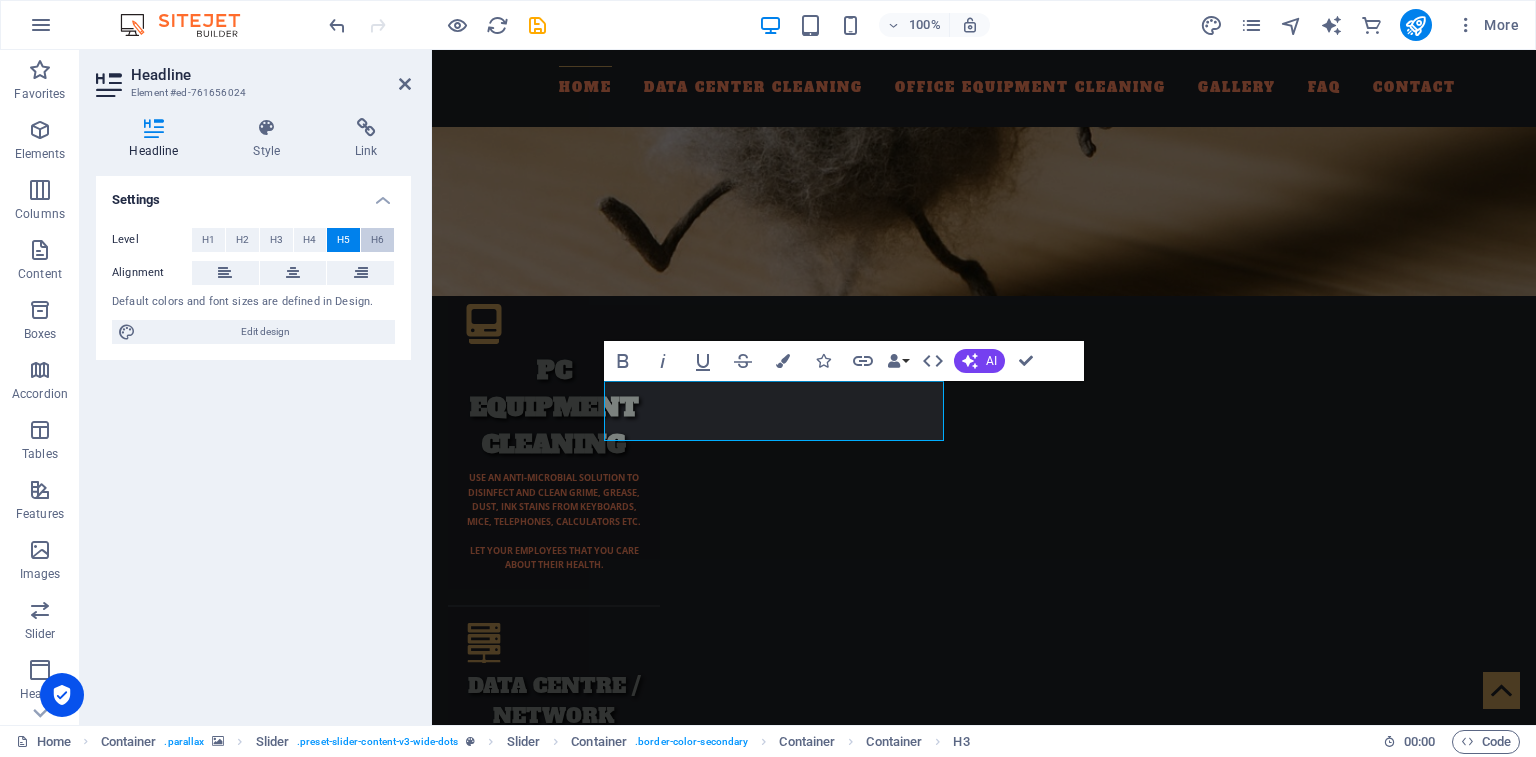 click on "H6" at bounding box center [377, 240] 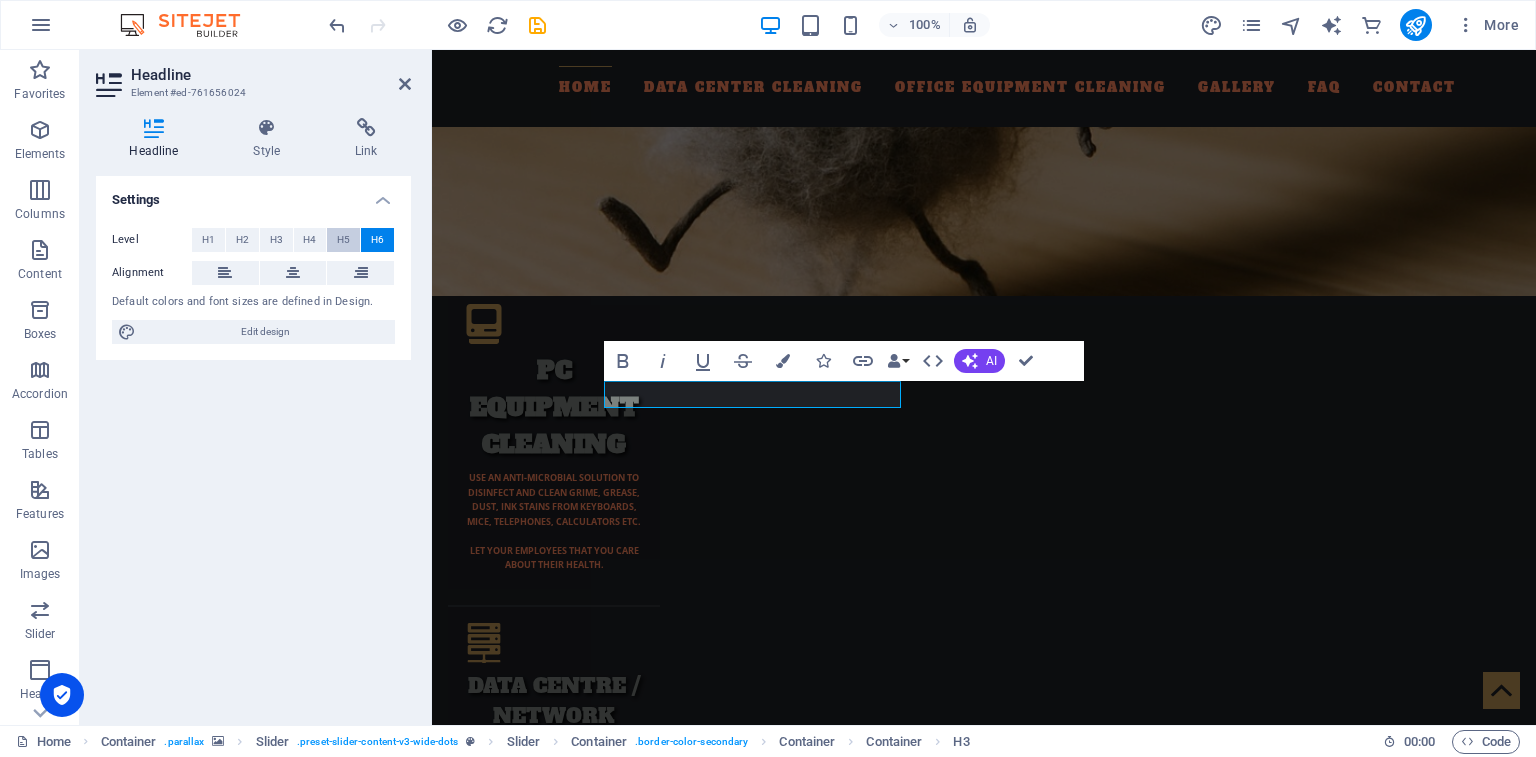 click on "H5" at bounding box center [343, 240] 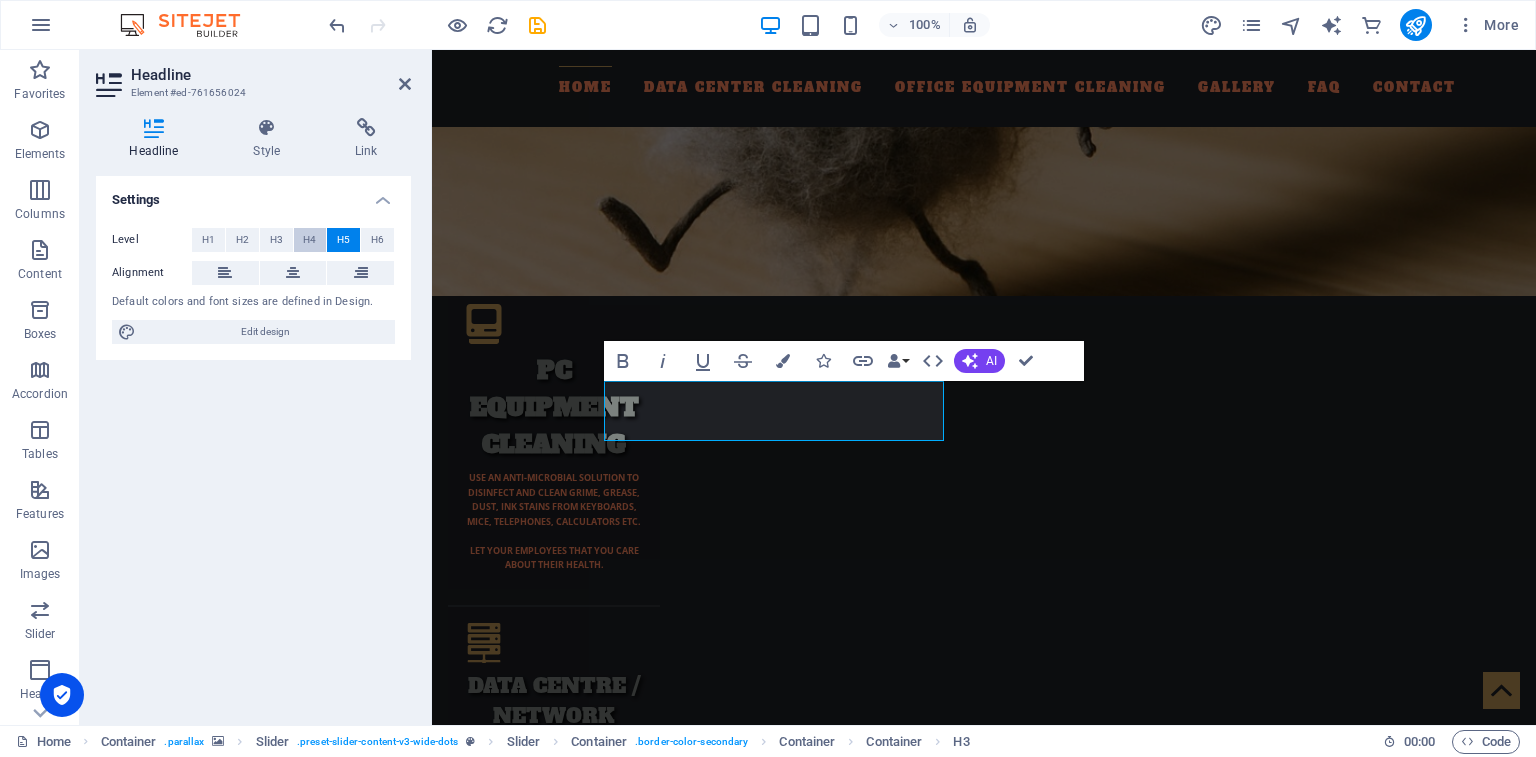 click on "H4" at bounding box center (310, 240) 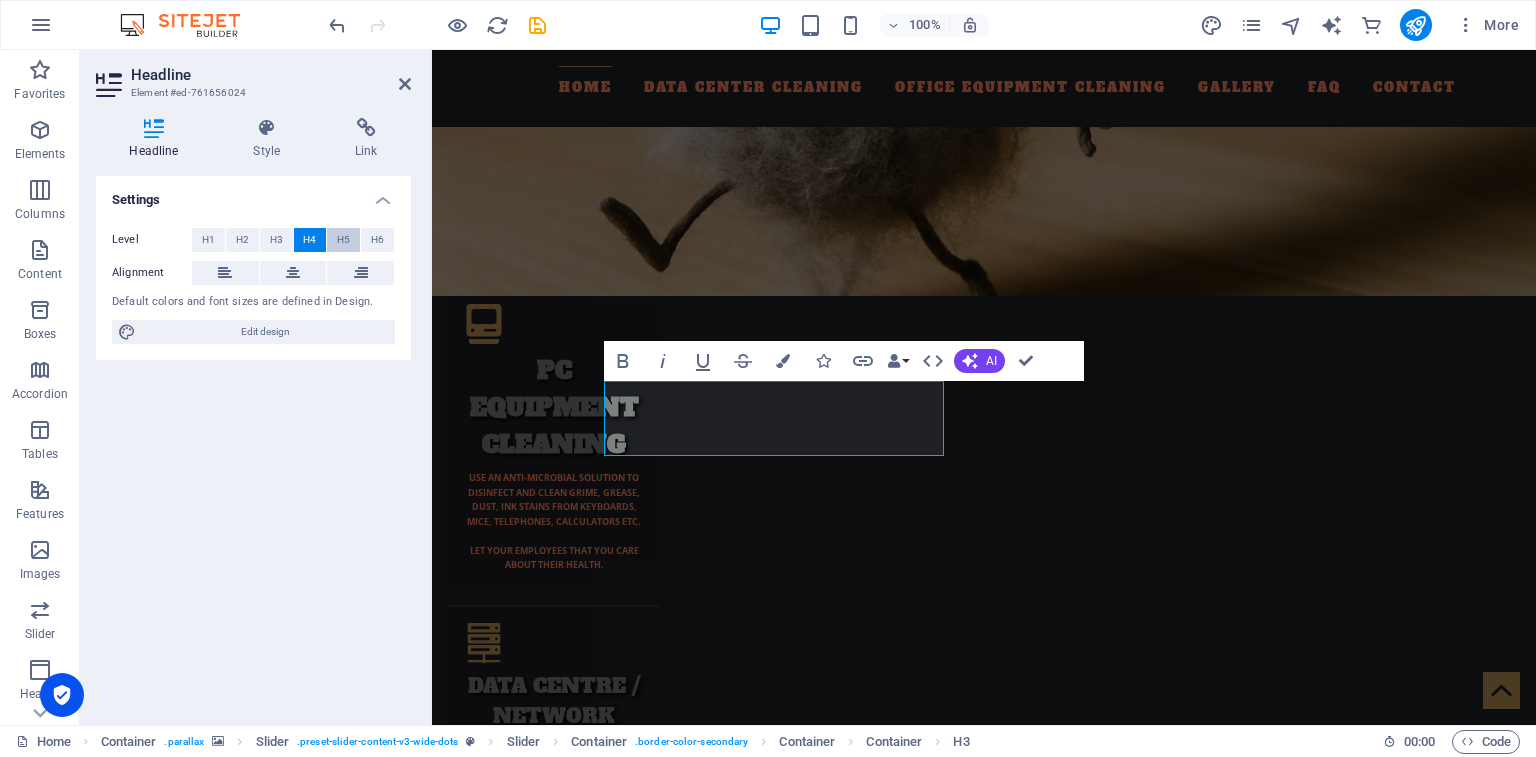 click on "H5" at bounding box center (343, 240) 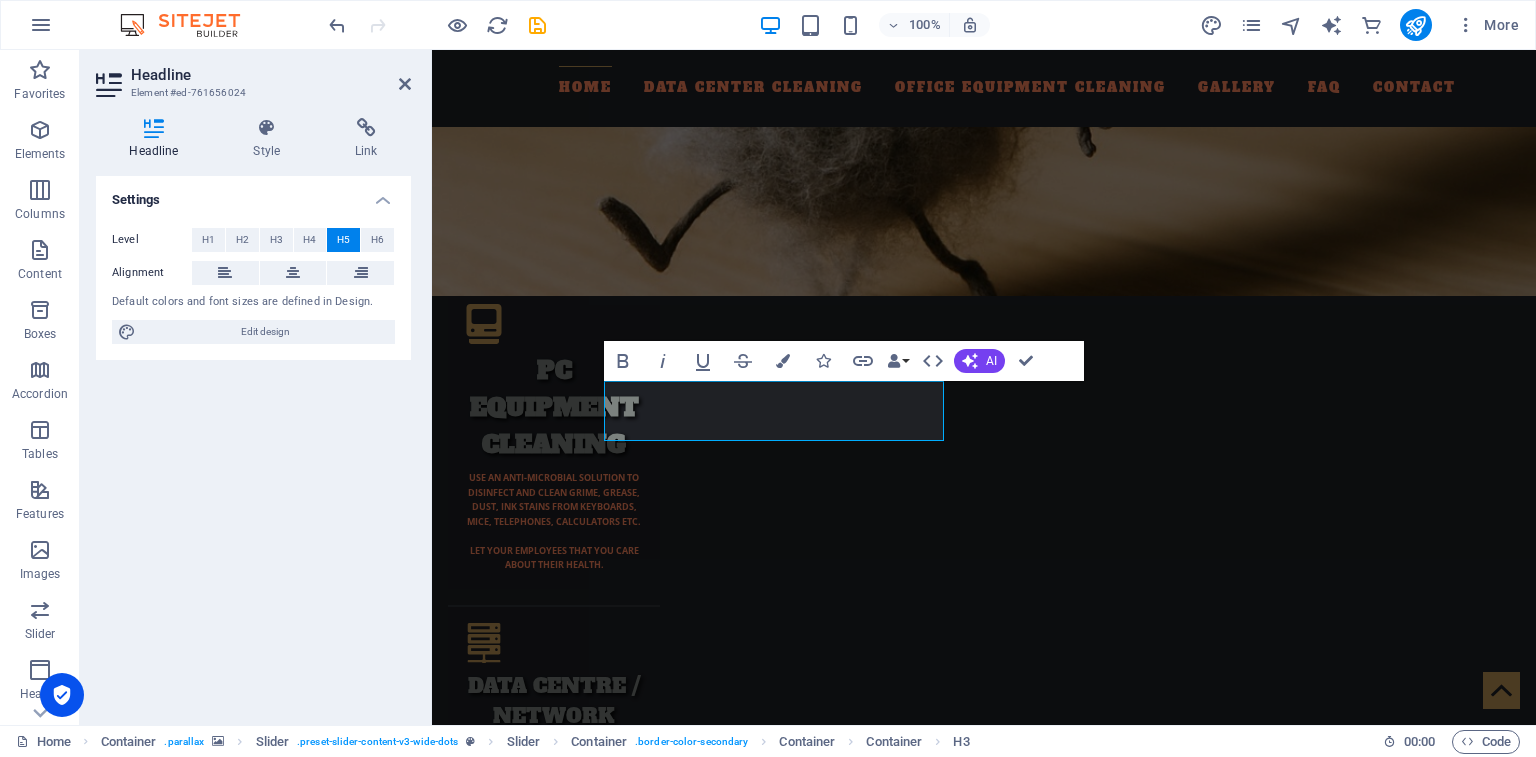 click on "Level H1 H2 H3 H4 H5 H6 Alignment Default colors and font sizes are defined in Design. Edit design" at bounding box center [253, 286] 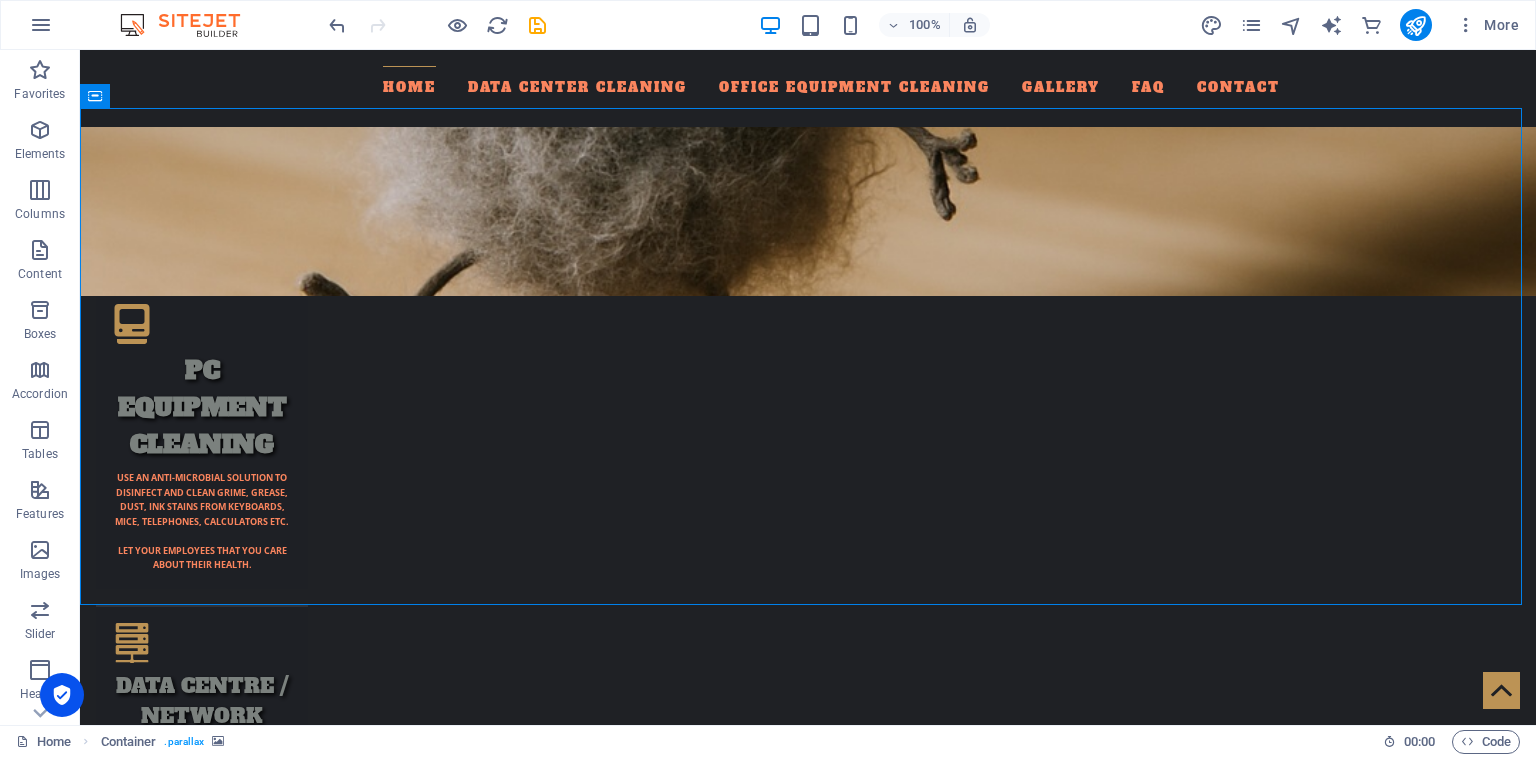 scroll, scrollTop: 2534, scrollLeft: 0, axis: vertical 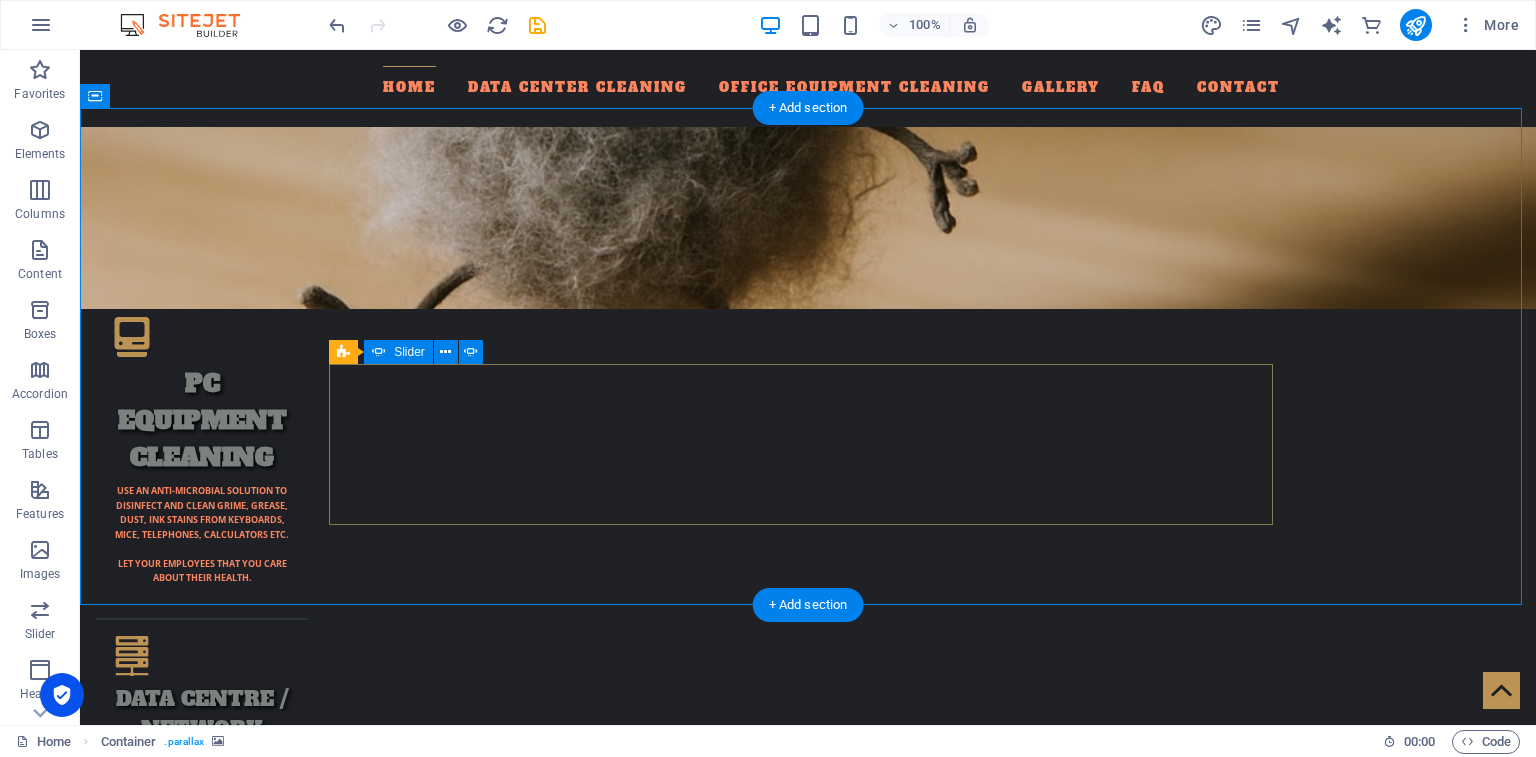 click at bounding box center (808, 4185) 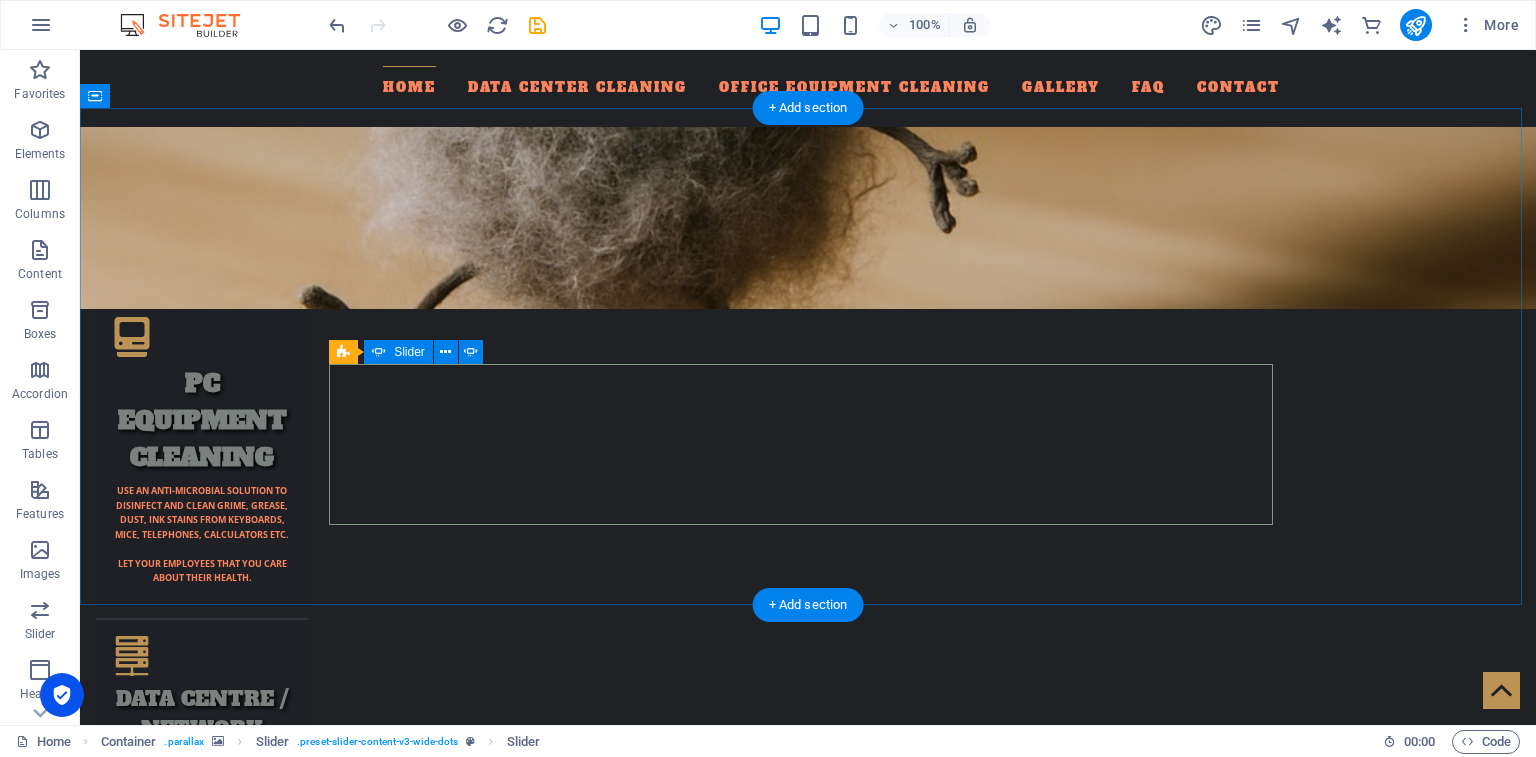 click at bounding box center [808, 4185] 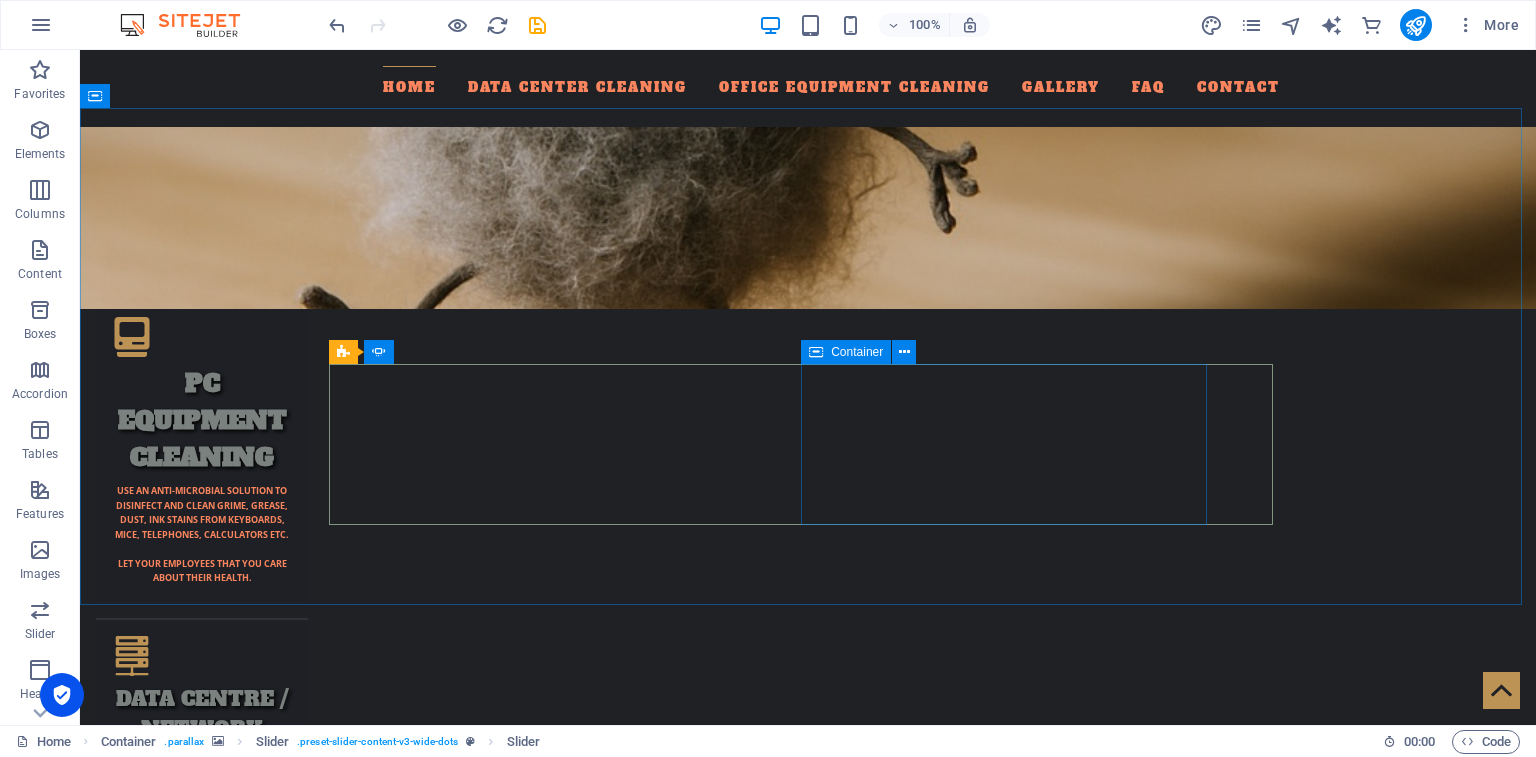 click on "Container" at bounding box center [857, 352] 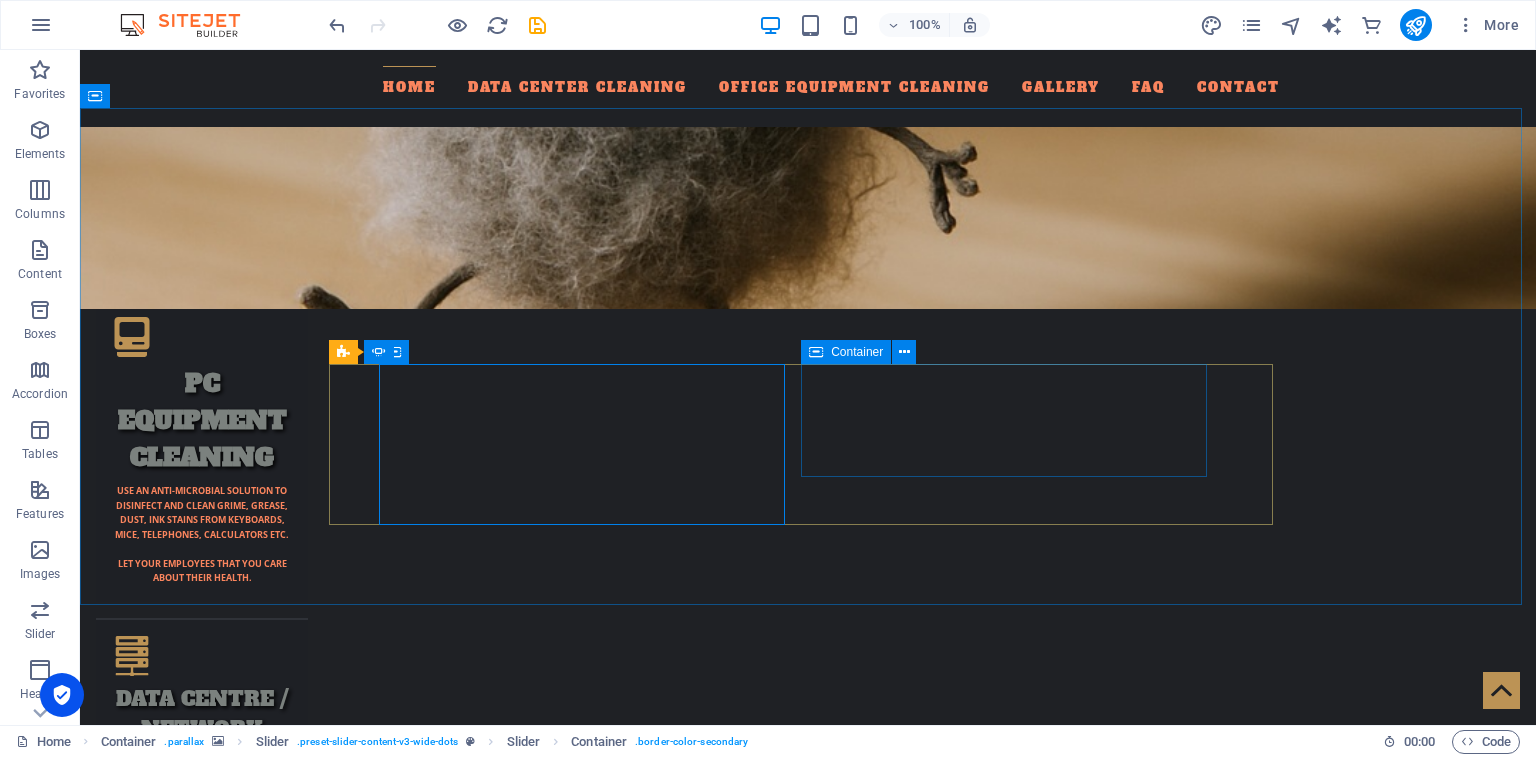 click at bounding box center [816, 352] 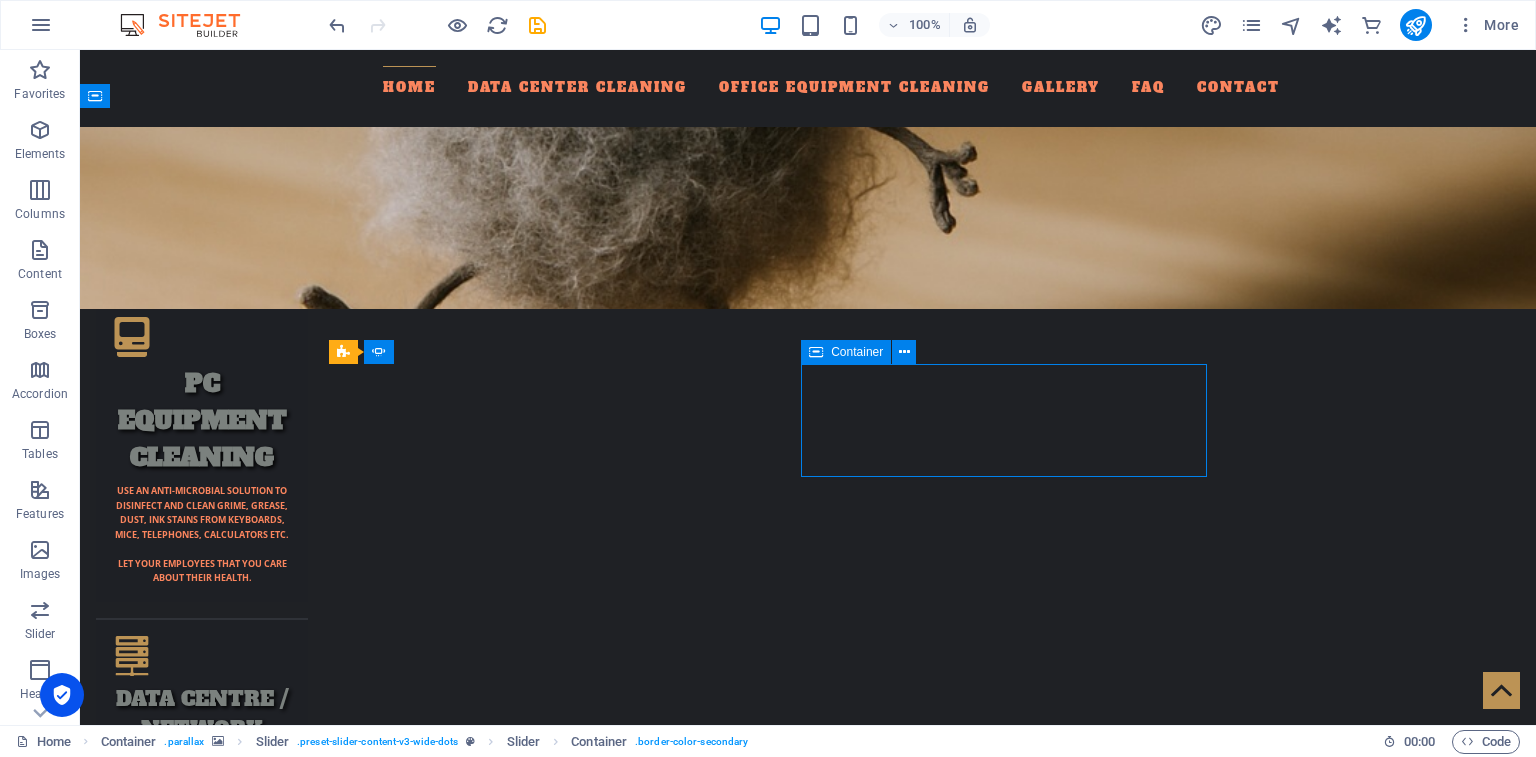 click at bounding box center (816, 352) 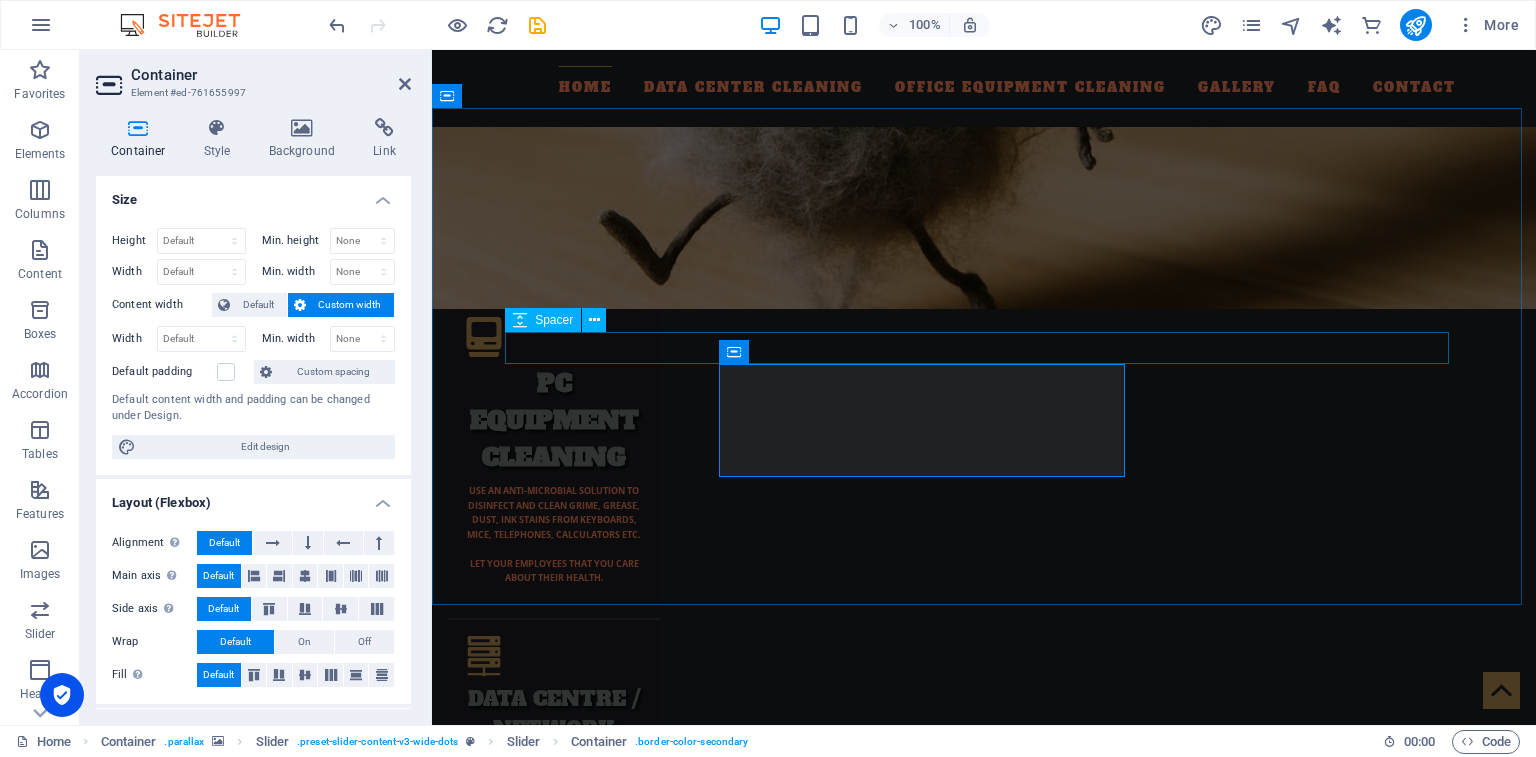 scroll, scrollTop: 2547, scrollLeft: 0, axis: vertical 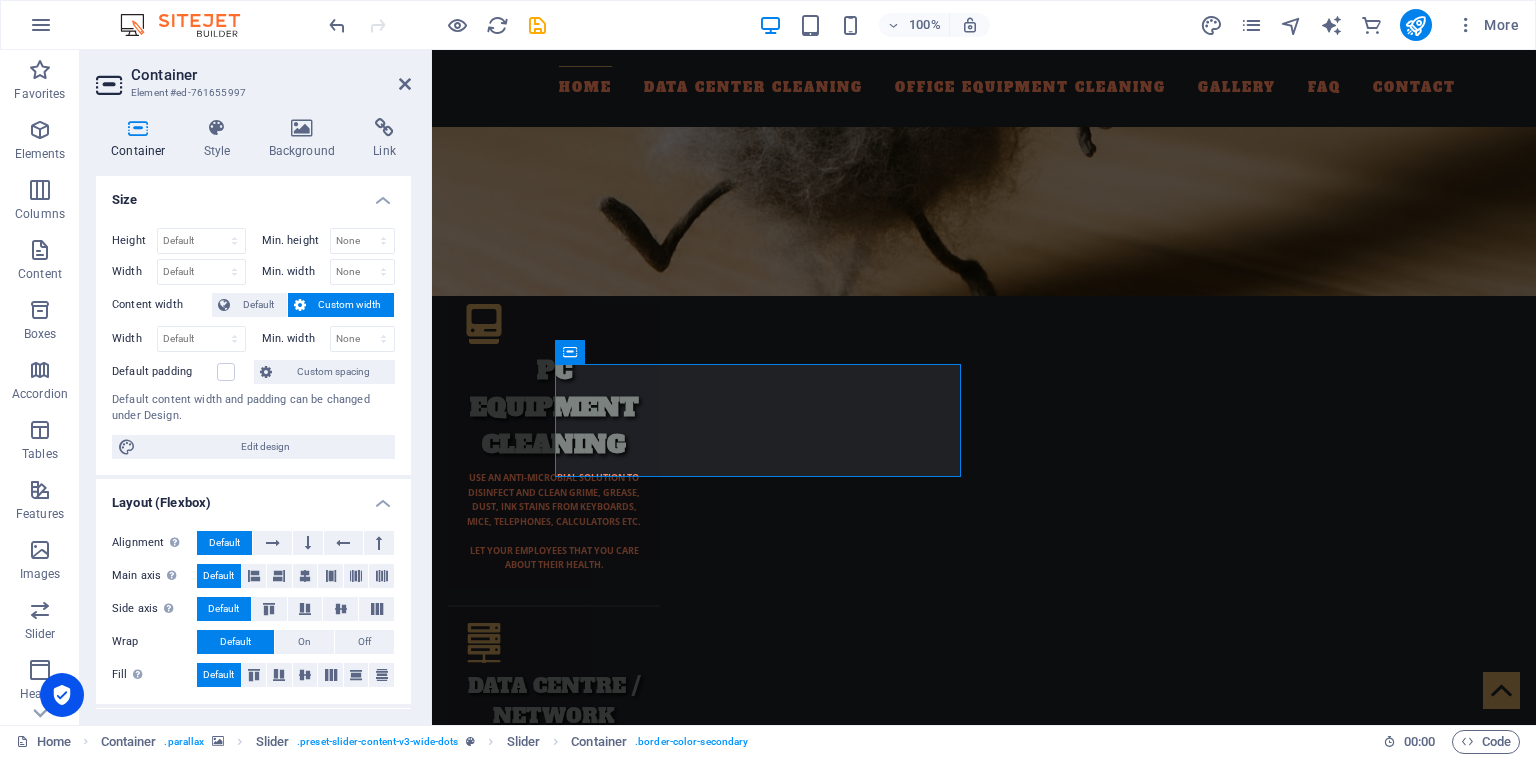 click on "Container" at bounding box center [271, 75] 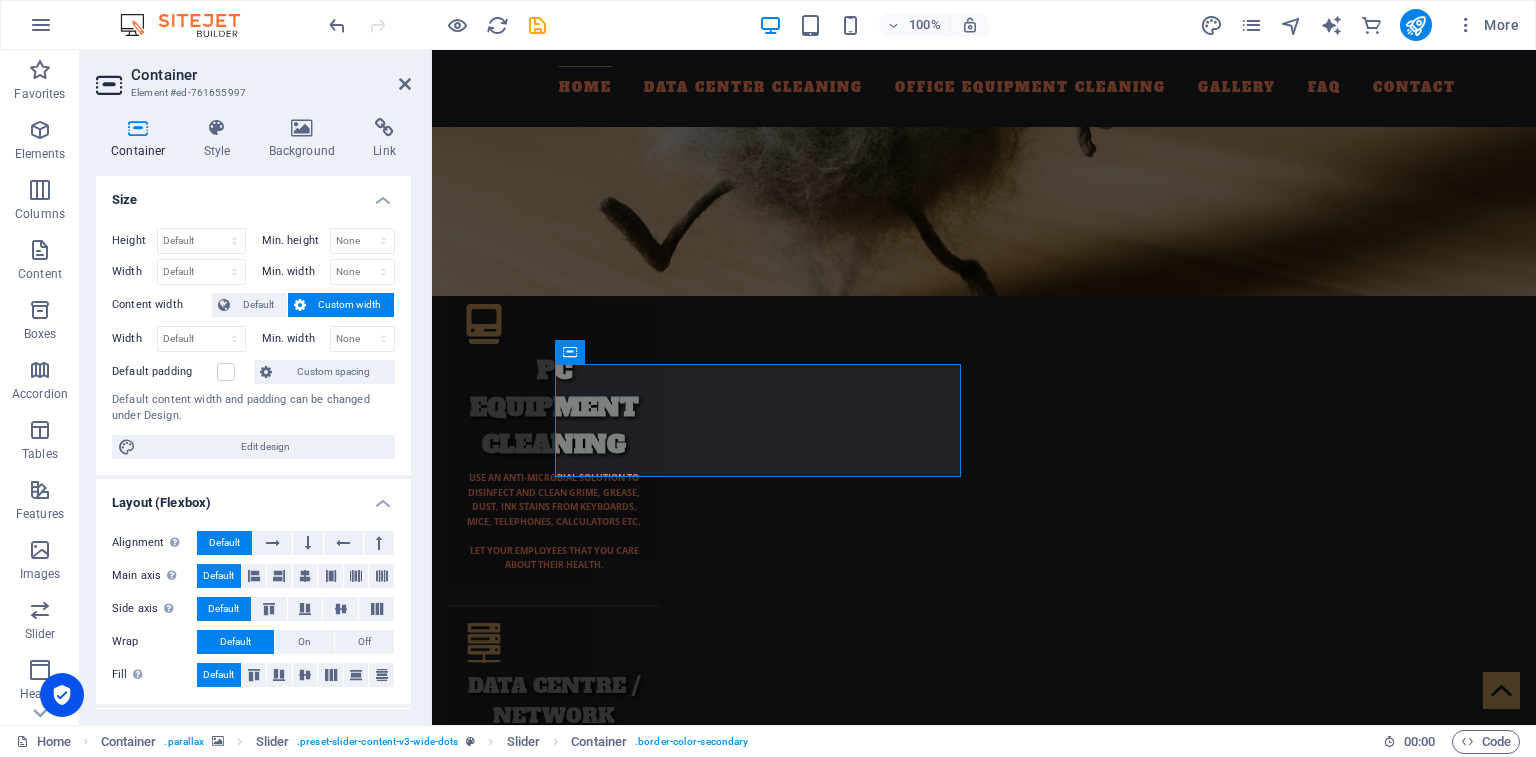 scroll, scrollTop: 275, scrollLeft: 0, axis: vertical 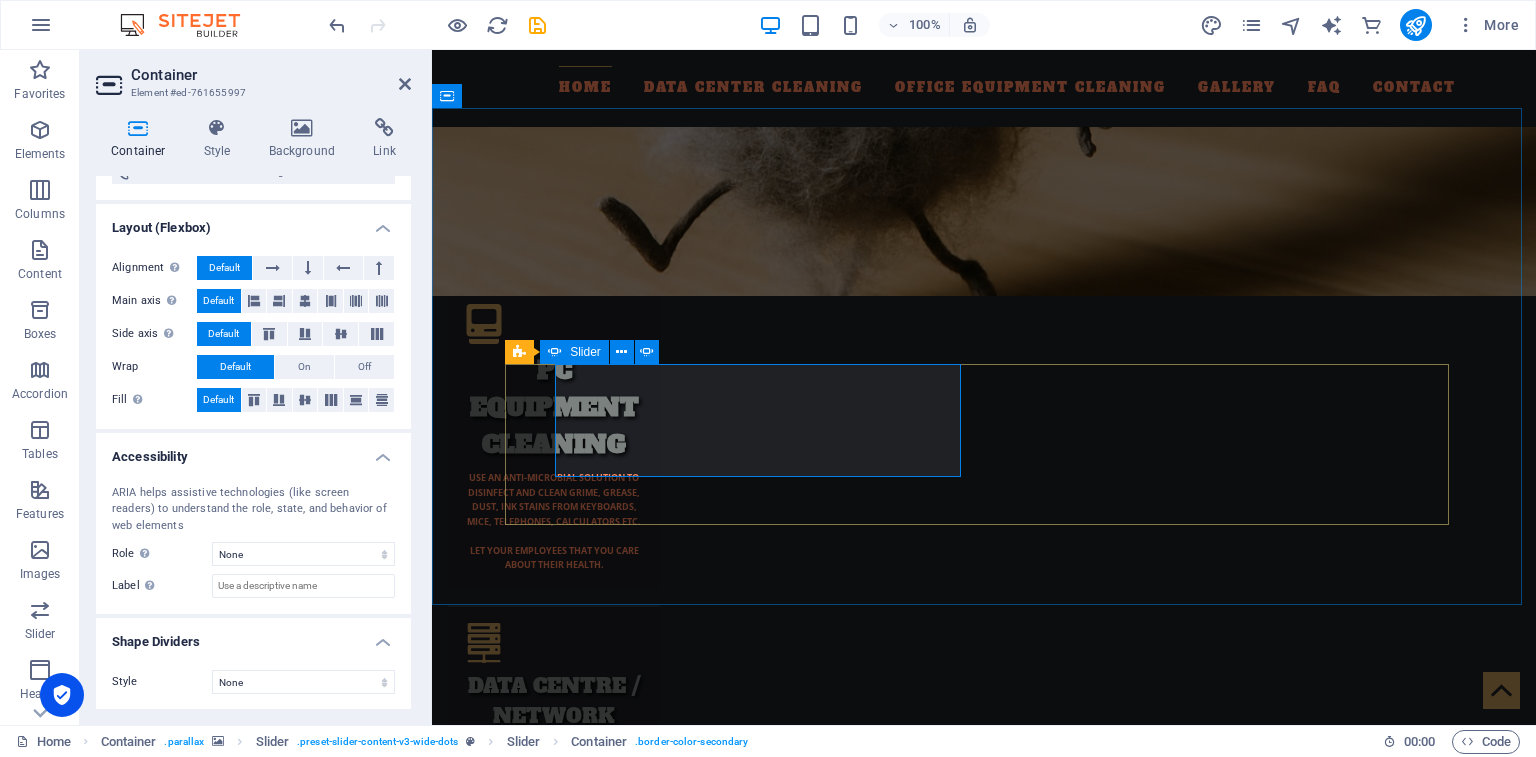 click on "Coast Mtn. Bus co. (translink) Call Center Workstation / PC Cleaning BCIT Server Room & Network closet Cleaning  BCLc (bc Lotto) Workstation / PC Cleaning  & Server Room & Network closet Cleaning  bc aMBULANCE   CALL CENTER Call Center Workstation / PC Cleaning  vERIZON  DATA CENTER Server Room Cleaning Electronic Arts        (EA sports) Server Room & Network closet Cleaning  [PERSON_NAME] / [PERSON_NAME] Communications Server Room & Network closet Cleaning  Prospera credit union ATM Cleaning  KPMG  Workstation / PC Cleaning  & Network Closet Cleaning Coast Mtn. Bus co. (translink) Call Center Workstation / PC Cleaning BCIT Server Room & Network closet Cleaning  BCLc (bc Lotto) Workstation / PC Cleaning  & Server Room & Network closet Cleaning  bc aMBULANCE   CALL CENTER Call Center Workstation / PC Cleaning  vERIZON  DATA CENTER Server Room Cleaning Electronic Arts        (EA sports) Server Room & Network closet Cleaning  1 2 3 4 5 6 7 8 9" at bounding box center (984, 5287) 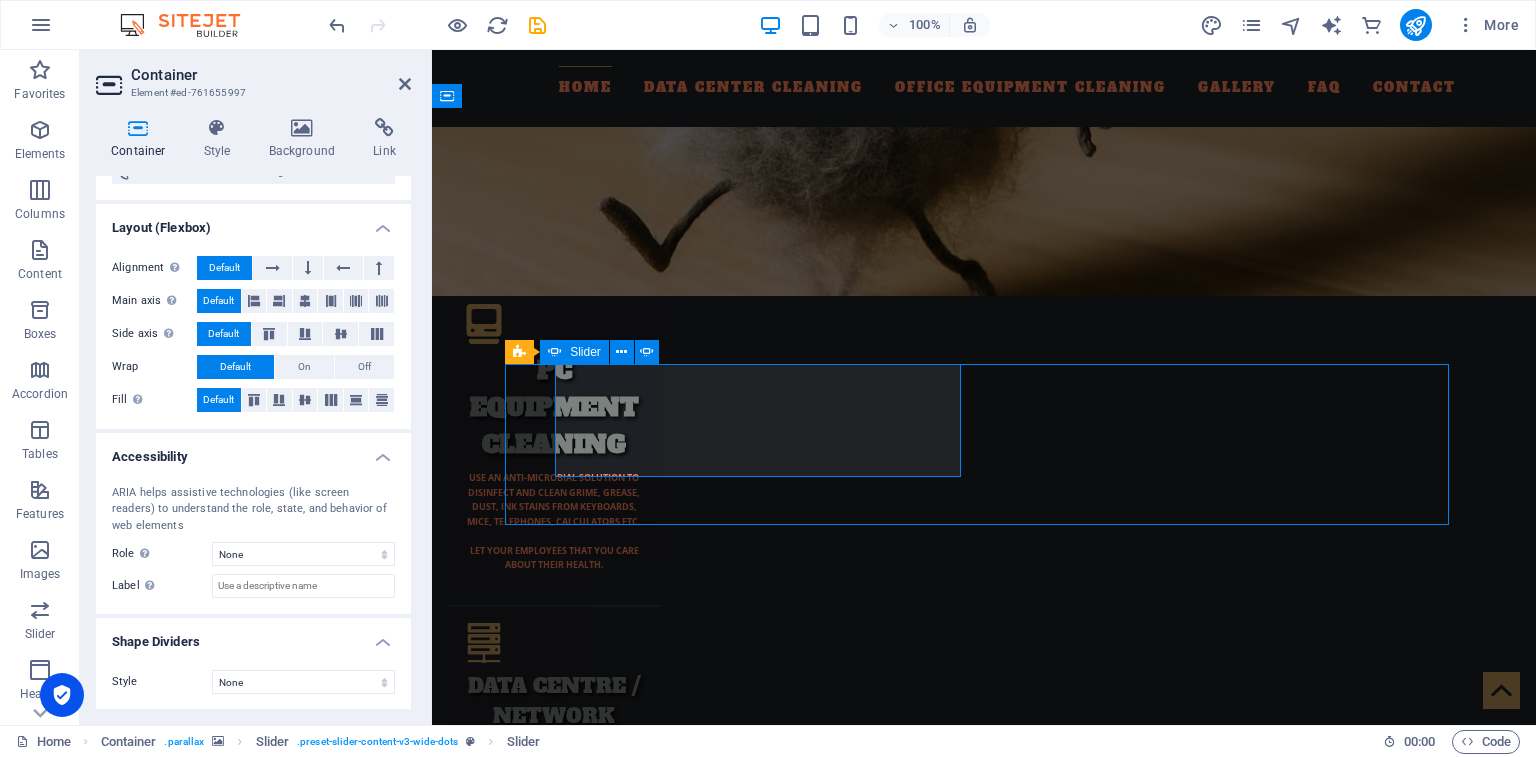 scroll, scrollTop: 2534, scrollLeft: 0, axis: vertical 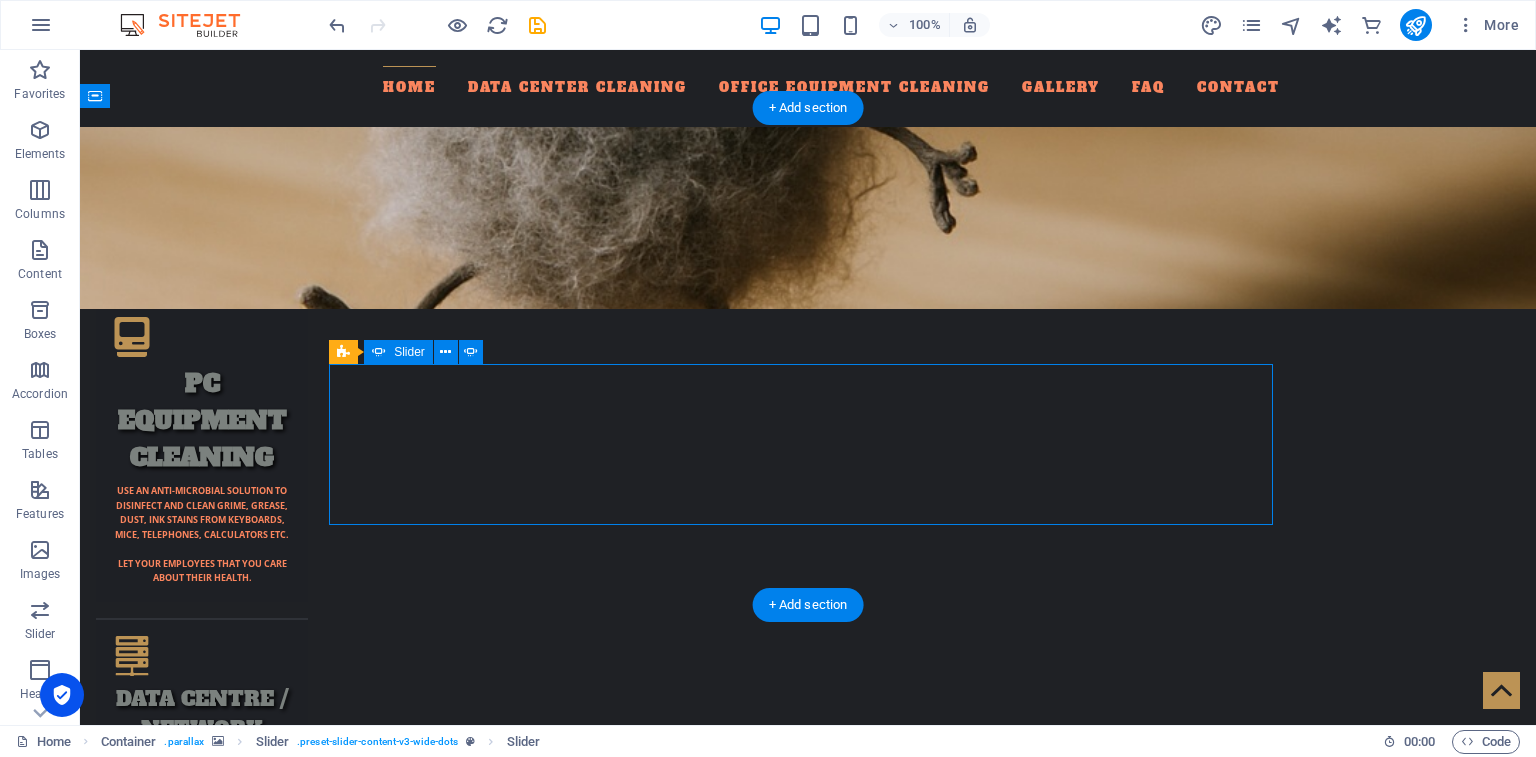 drag, startPoint x: 509, startPoint y: 490, endPoint x: 487, endPoint y: 486, distance: 22.36068 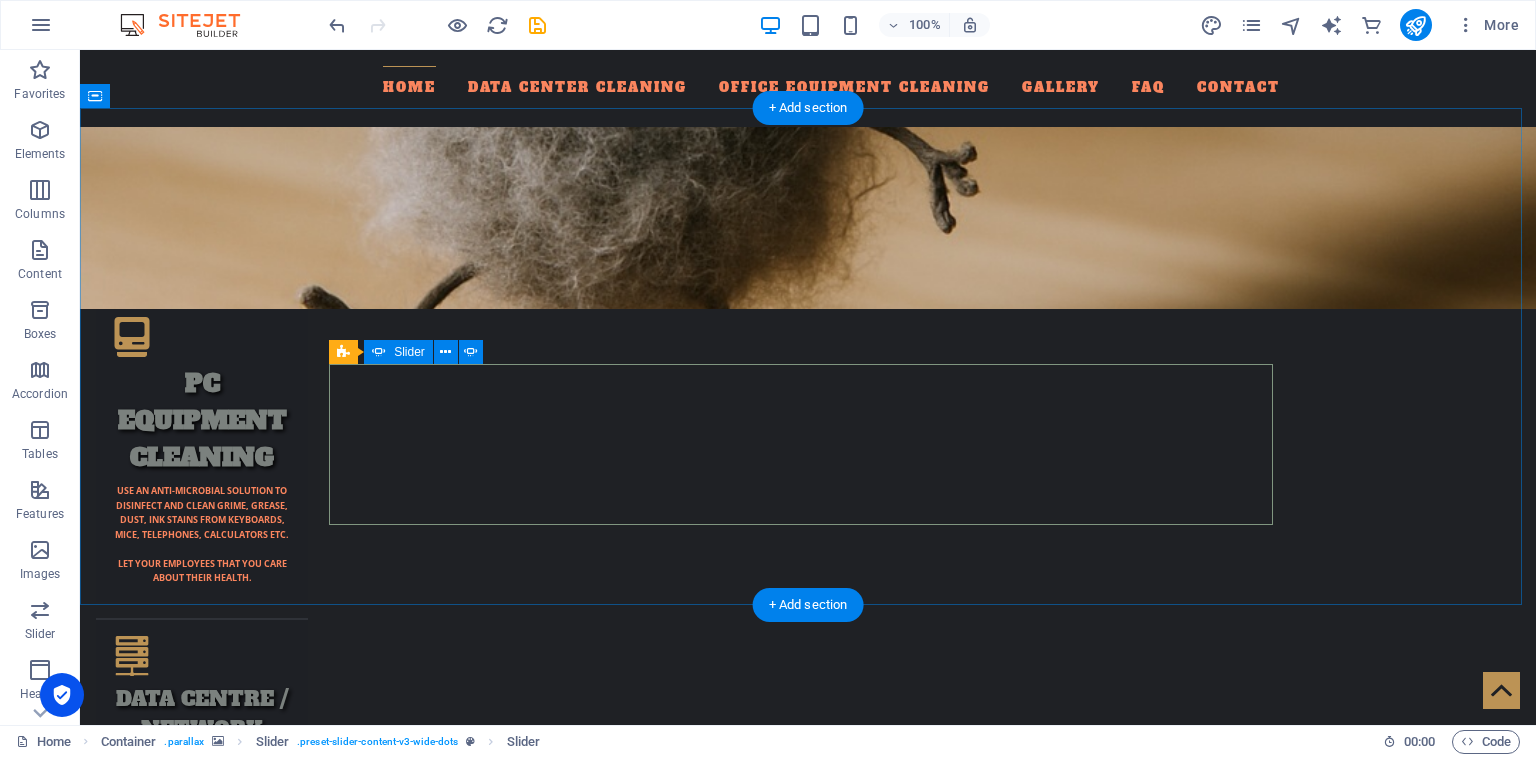 click at bounding box center (808, 4185) 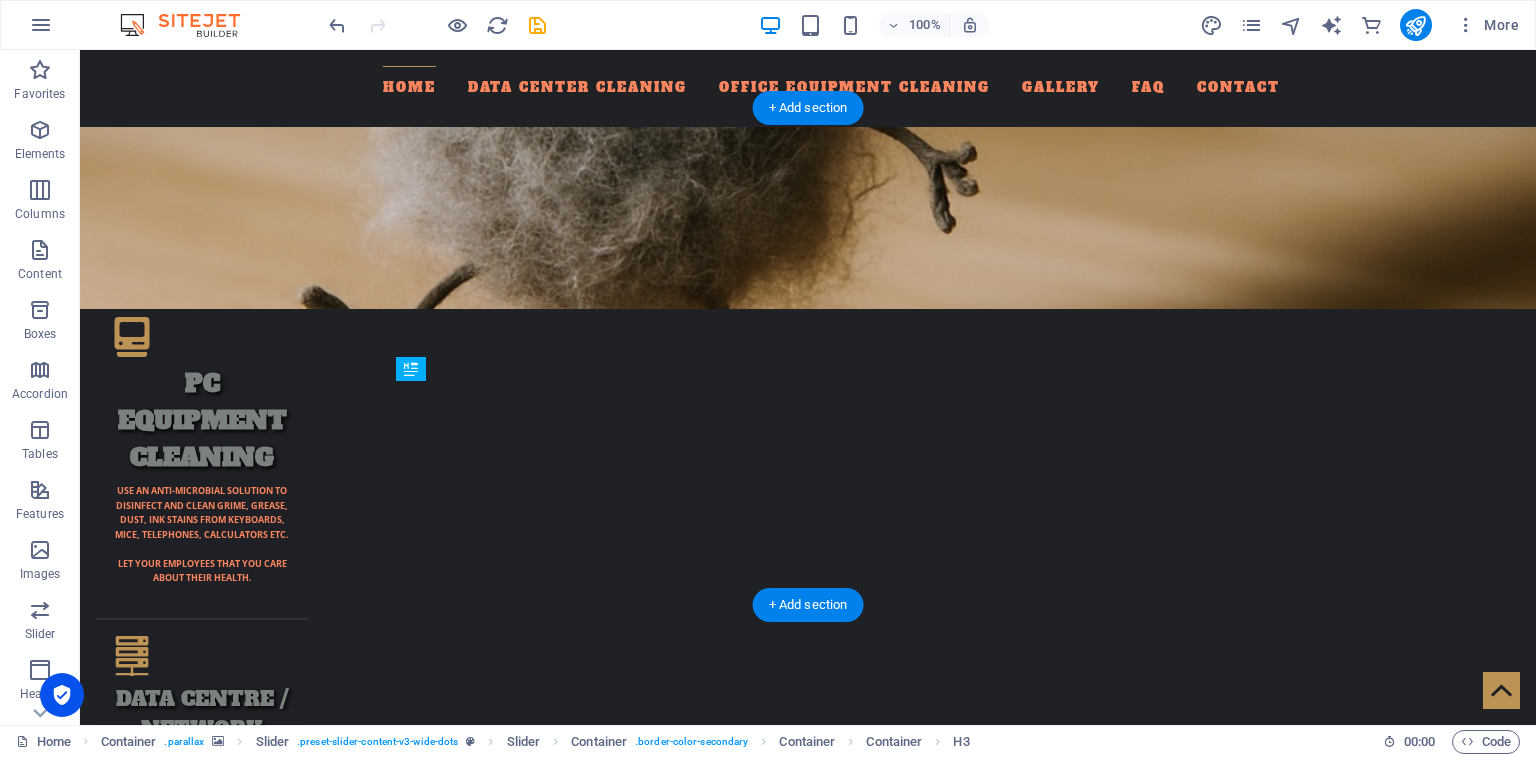 drag, startPoint x: 511, startPoint y: 425, endPoint x: 501, endPoint y: 438, distance: 16.40122 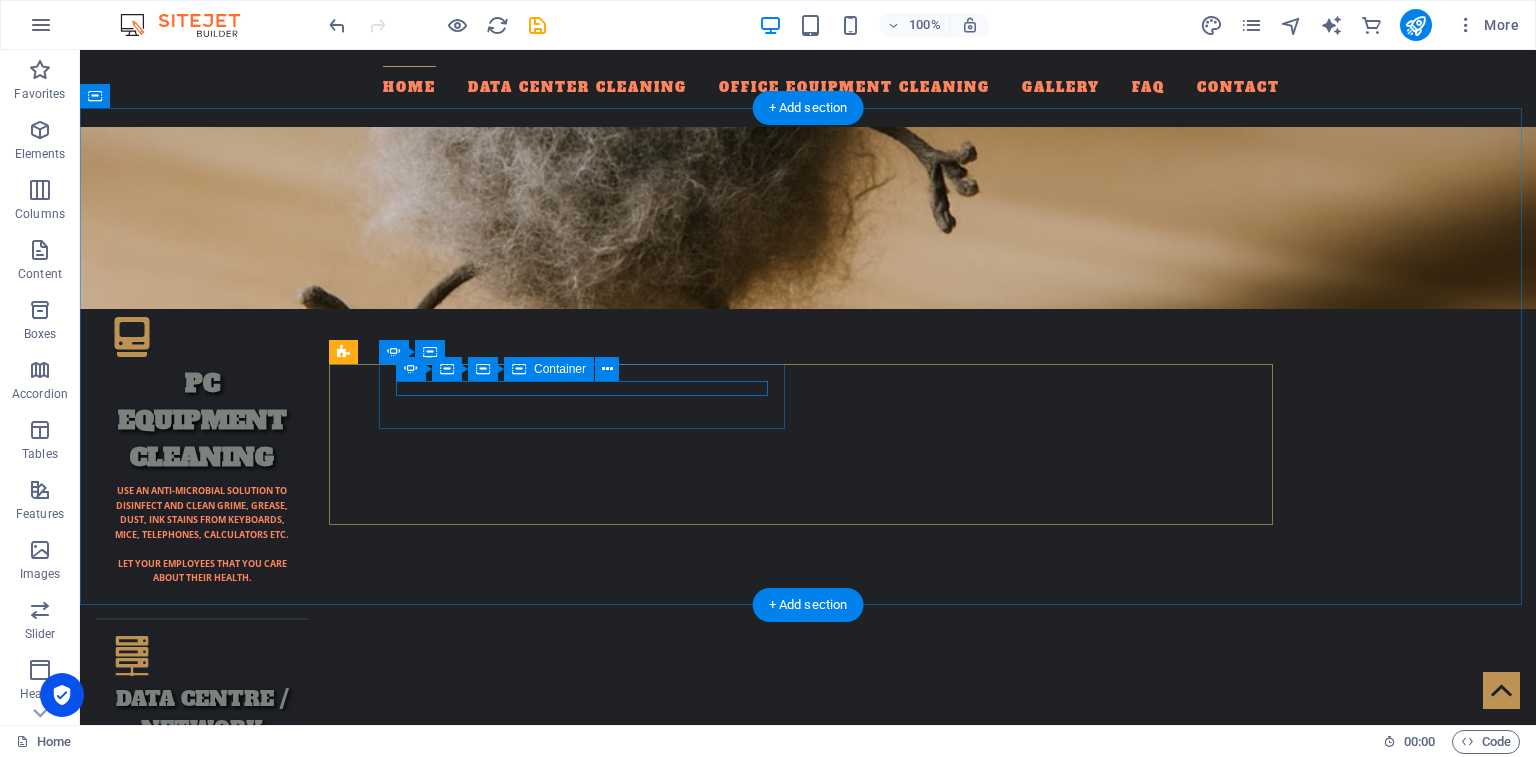 click on "ATM Cleaning" at bounding box center [-2365, 5292] 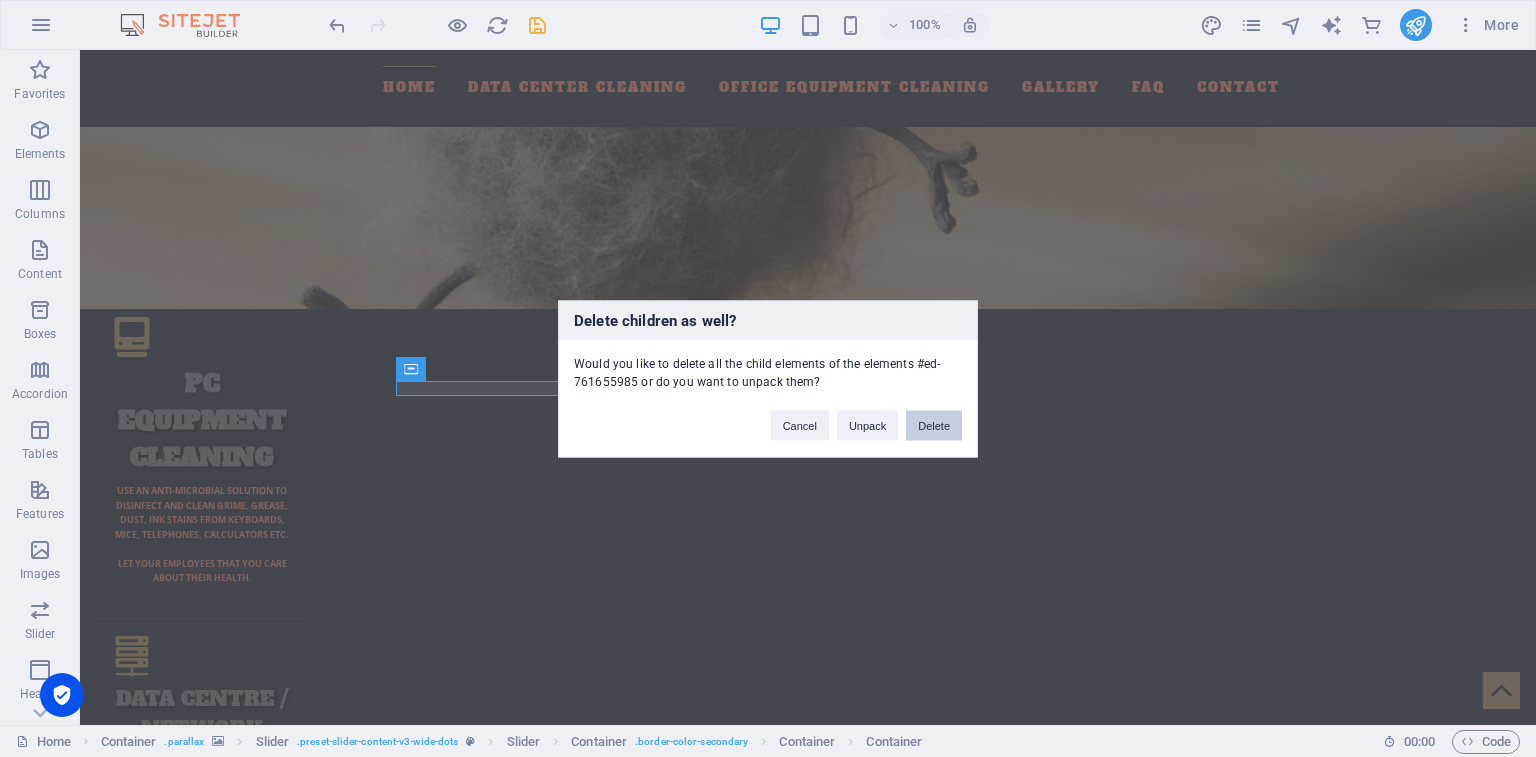 click on "Delete" at bounding box center [934, 425] 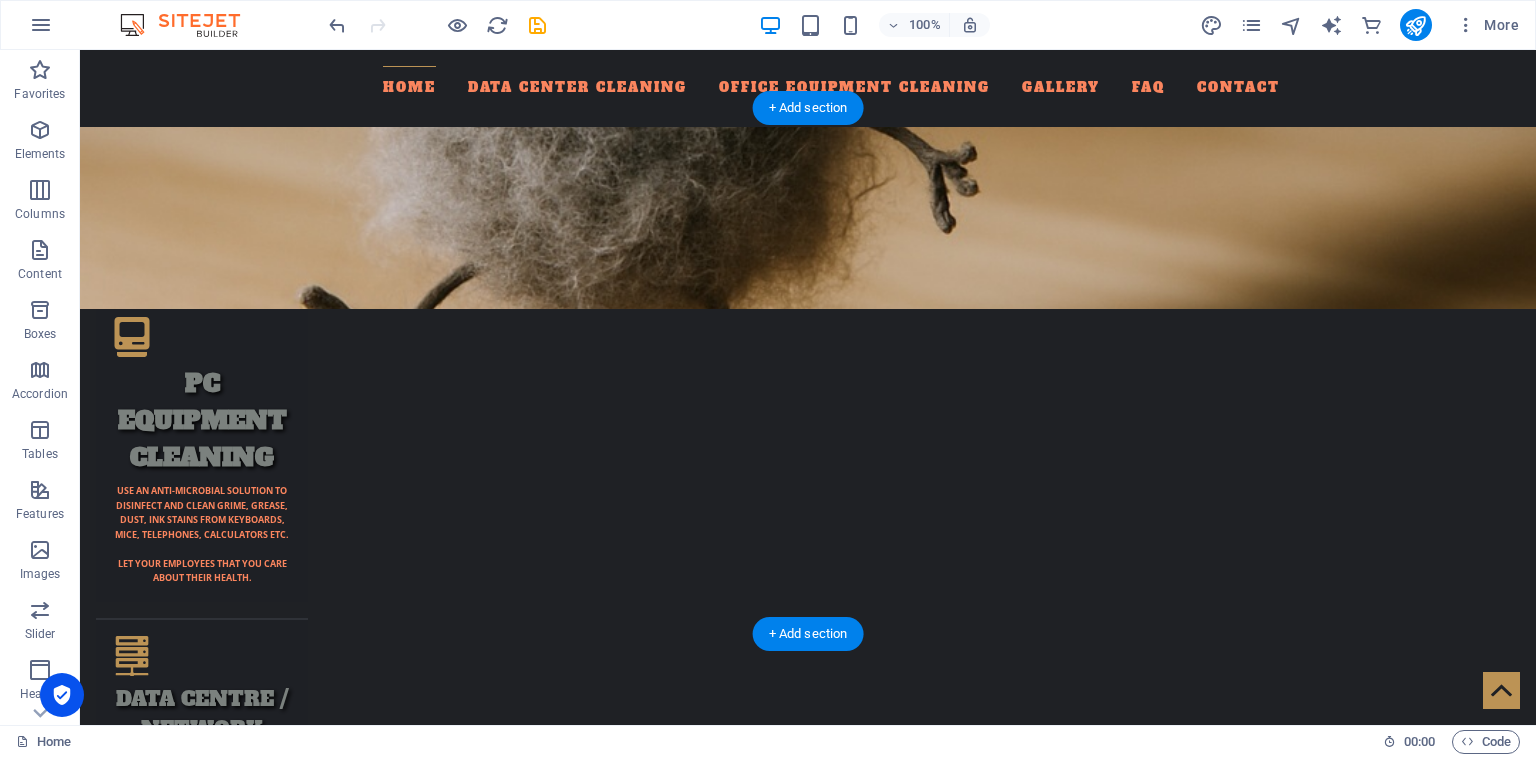 click at bounding box center (808, 3513) 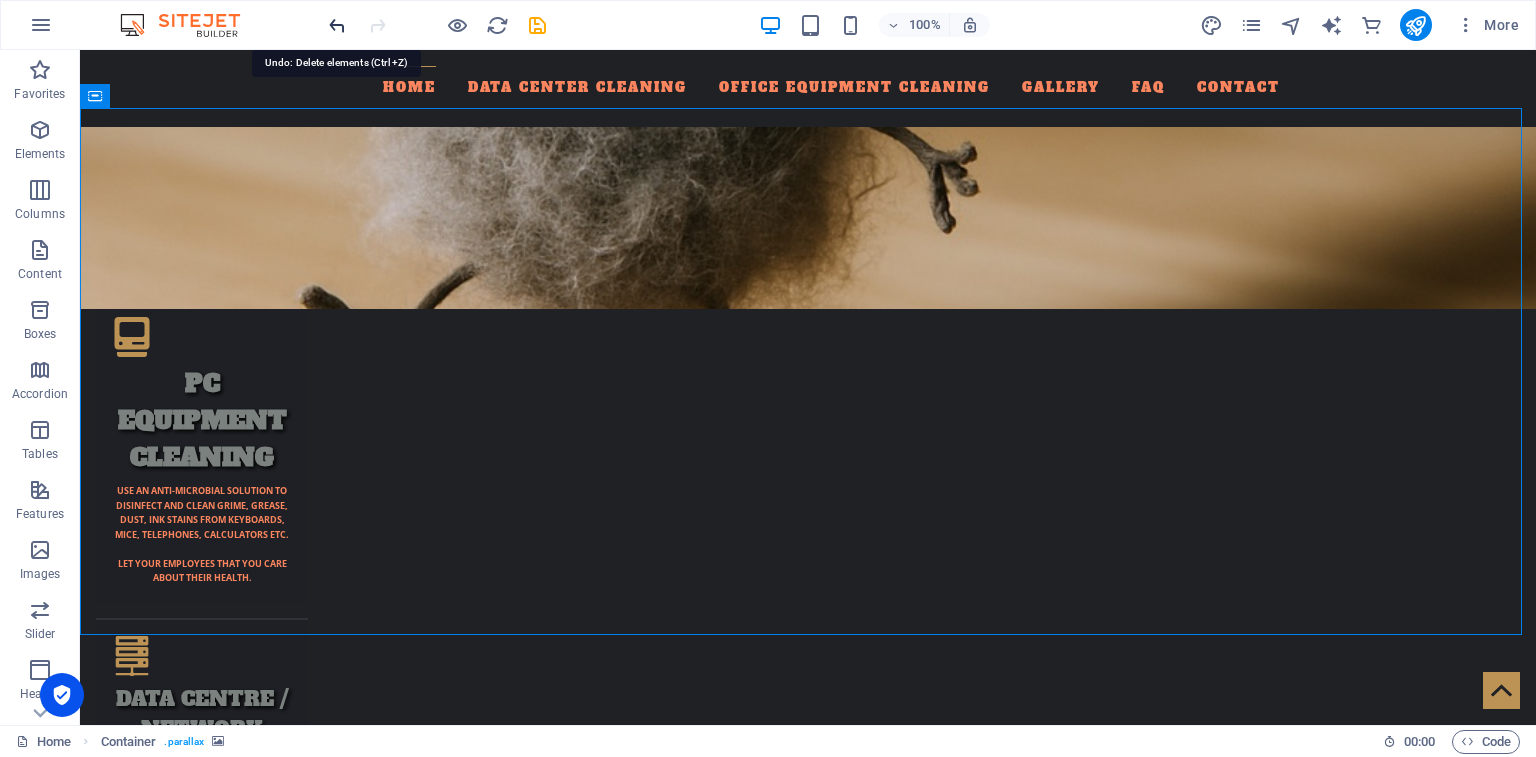 click at bounding box center (337, 25) 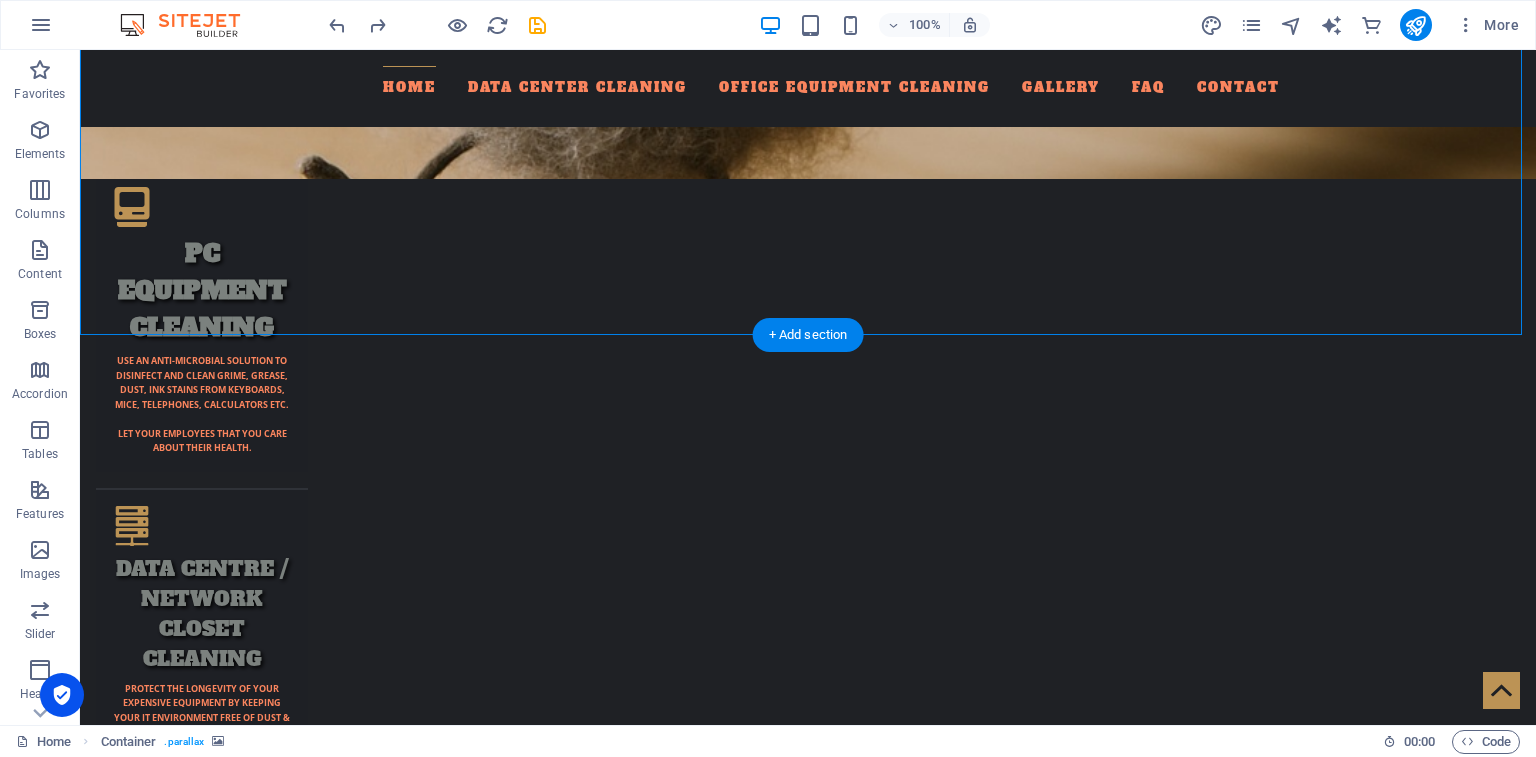 scroll, scrollTop: 2640, scrollLeft: 0, axis: vertical 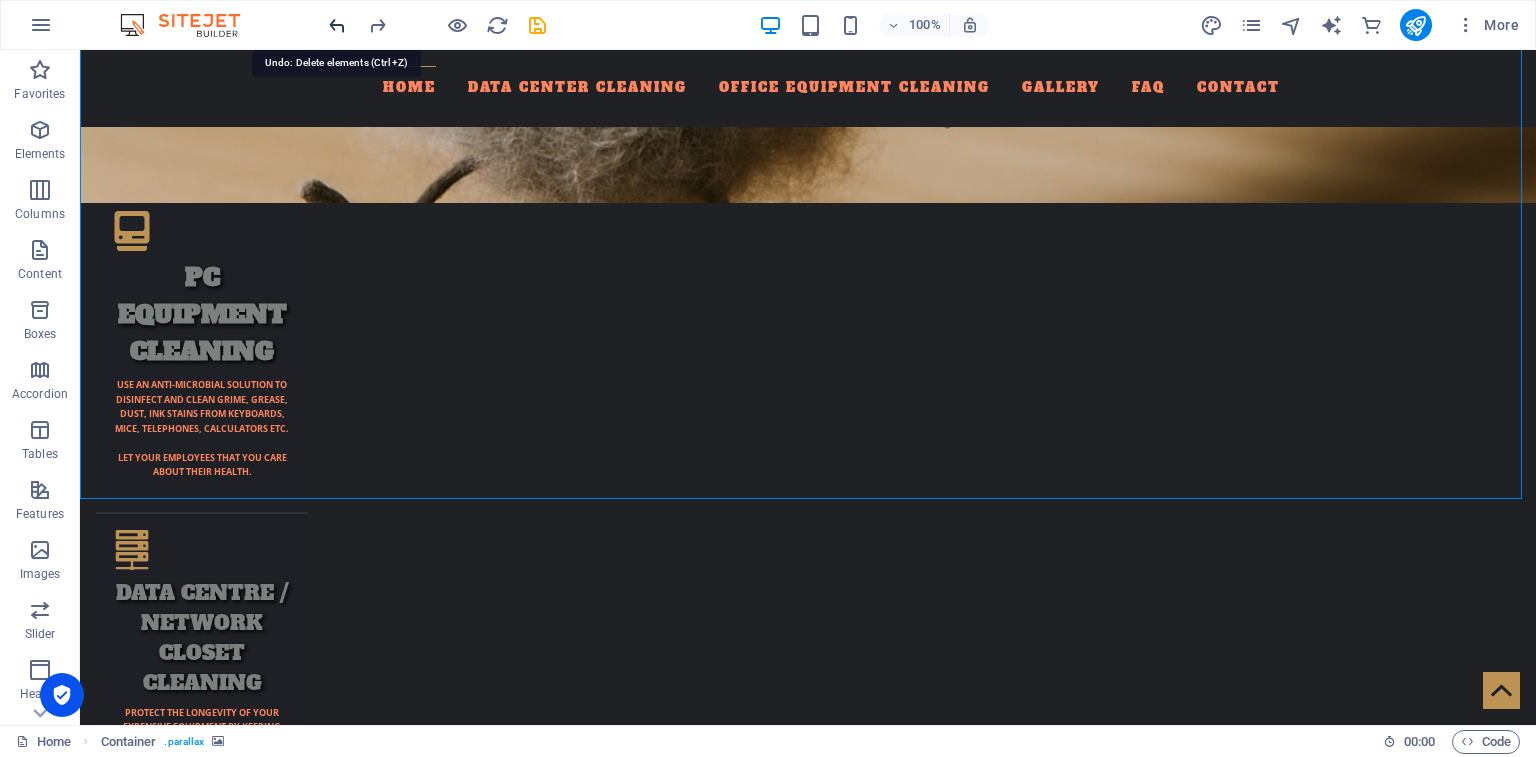 click at bounding box center [337, 25] 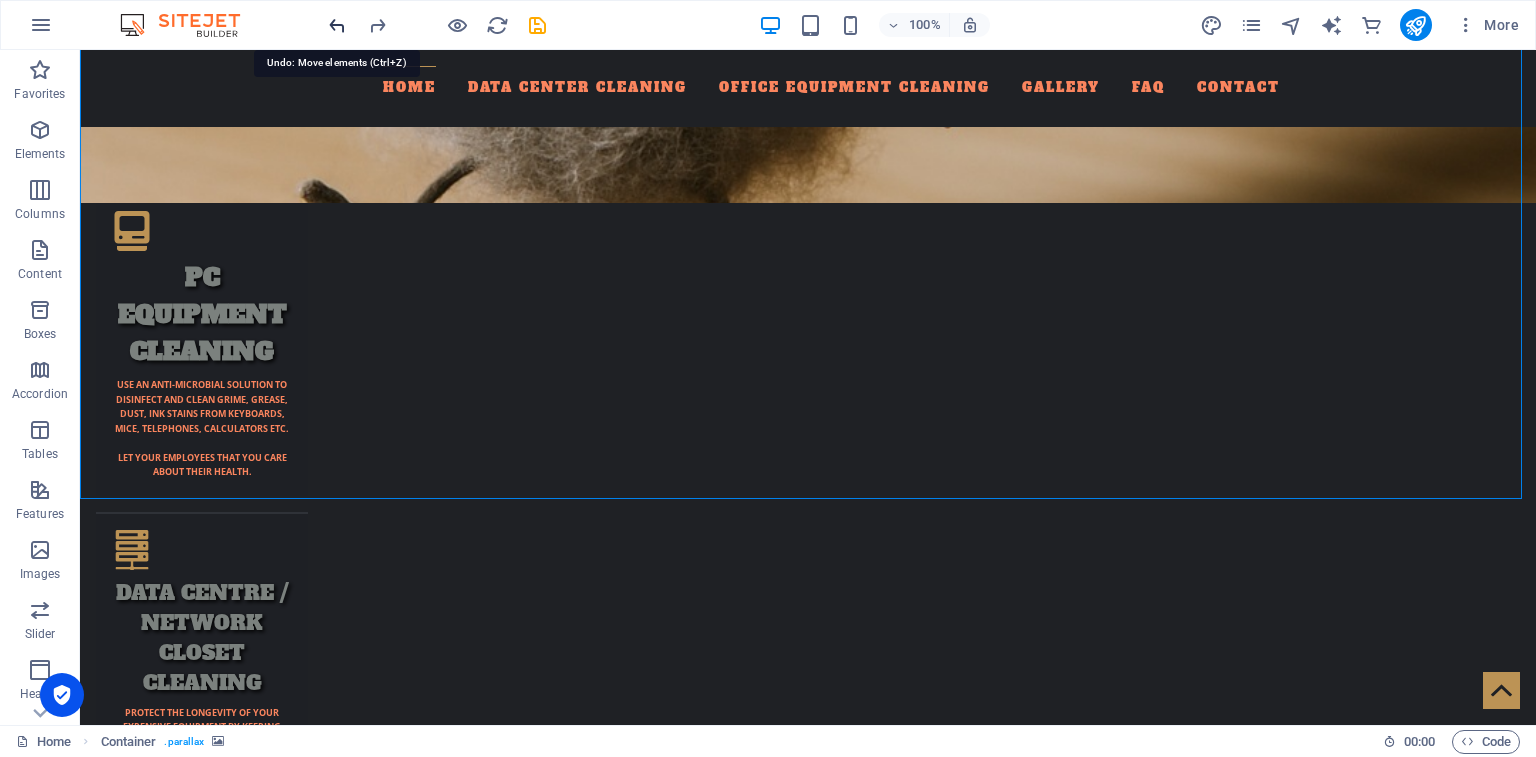 click at bounding box center [337, 25] 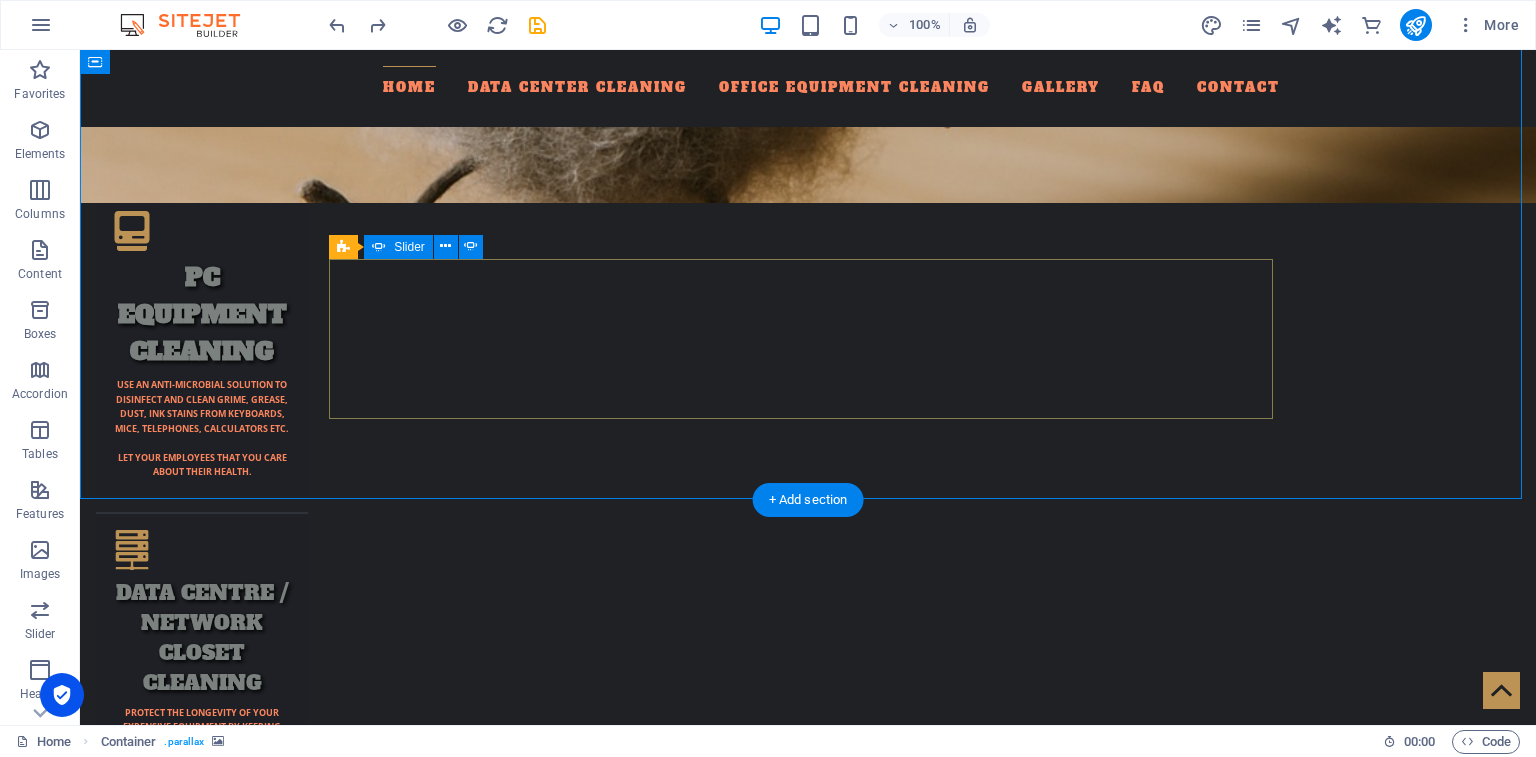 click on "1" at bounding box center [138, -2013] 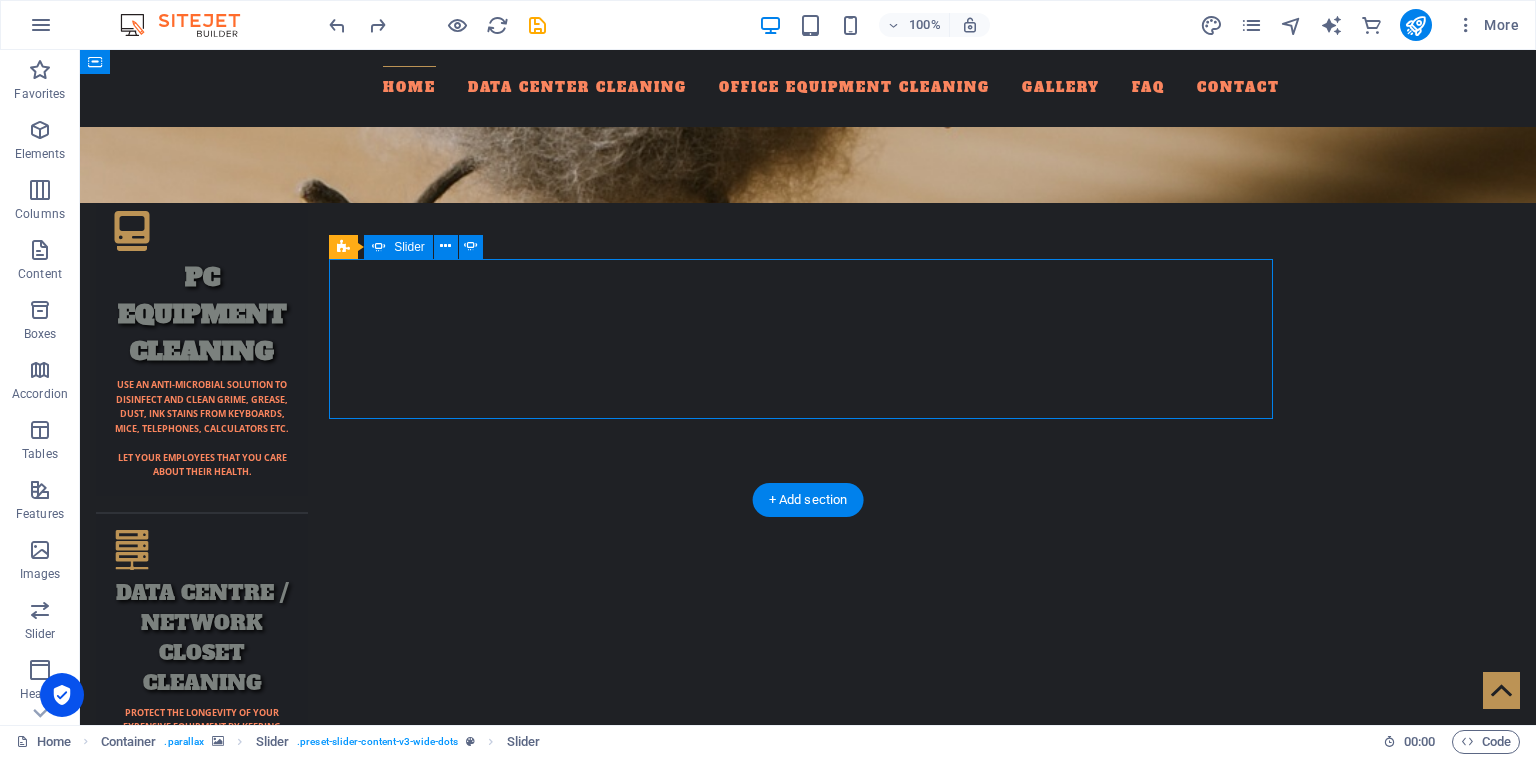 click on "1" at bounding box center [138, -2013] 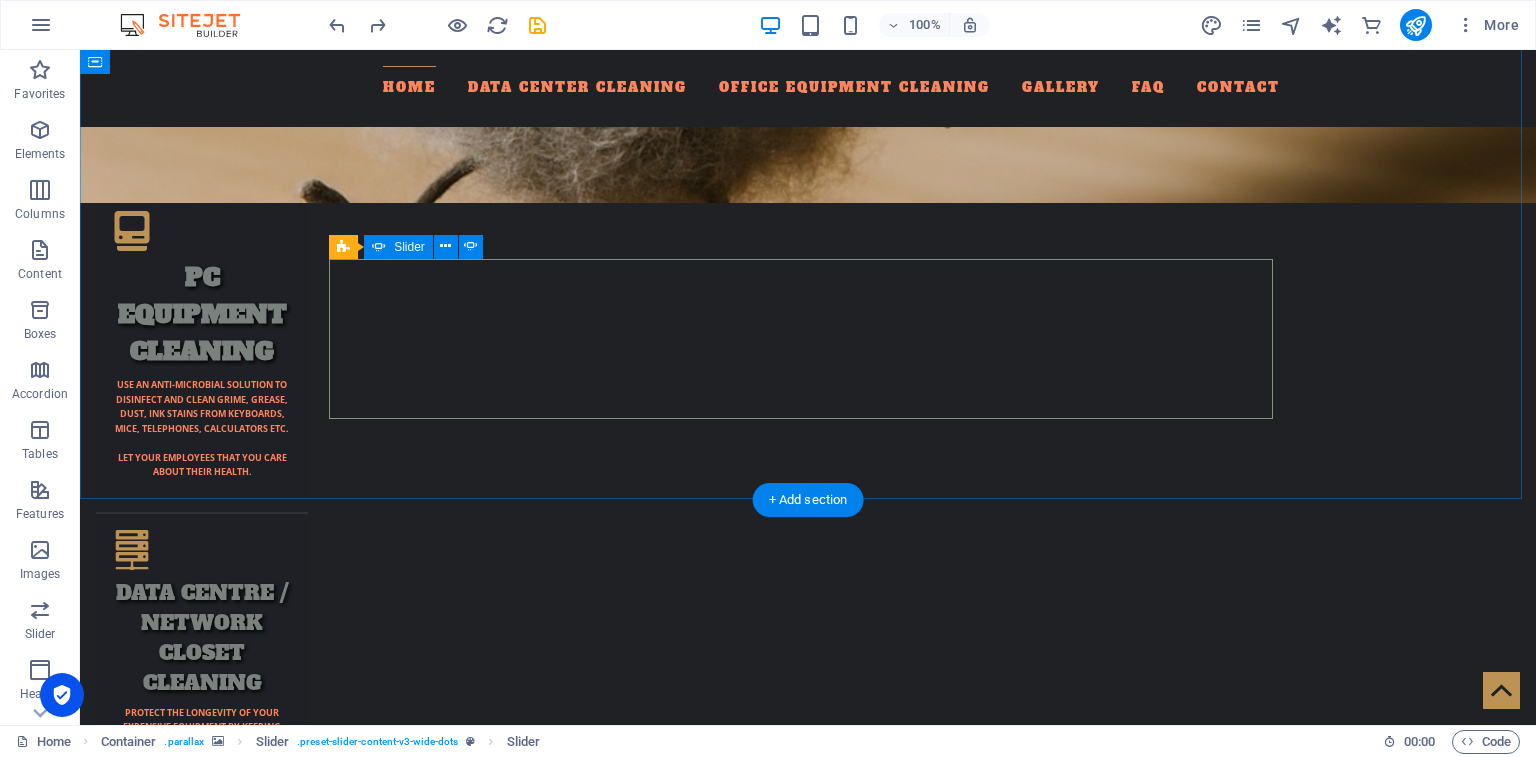 click on "2" at bounding box center [138, -2000] 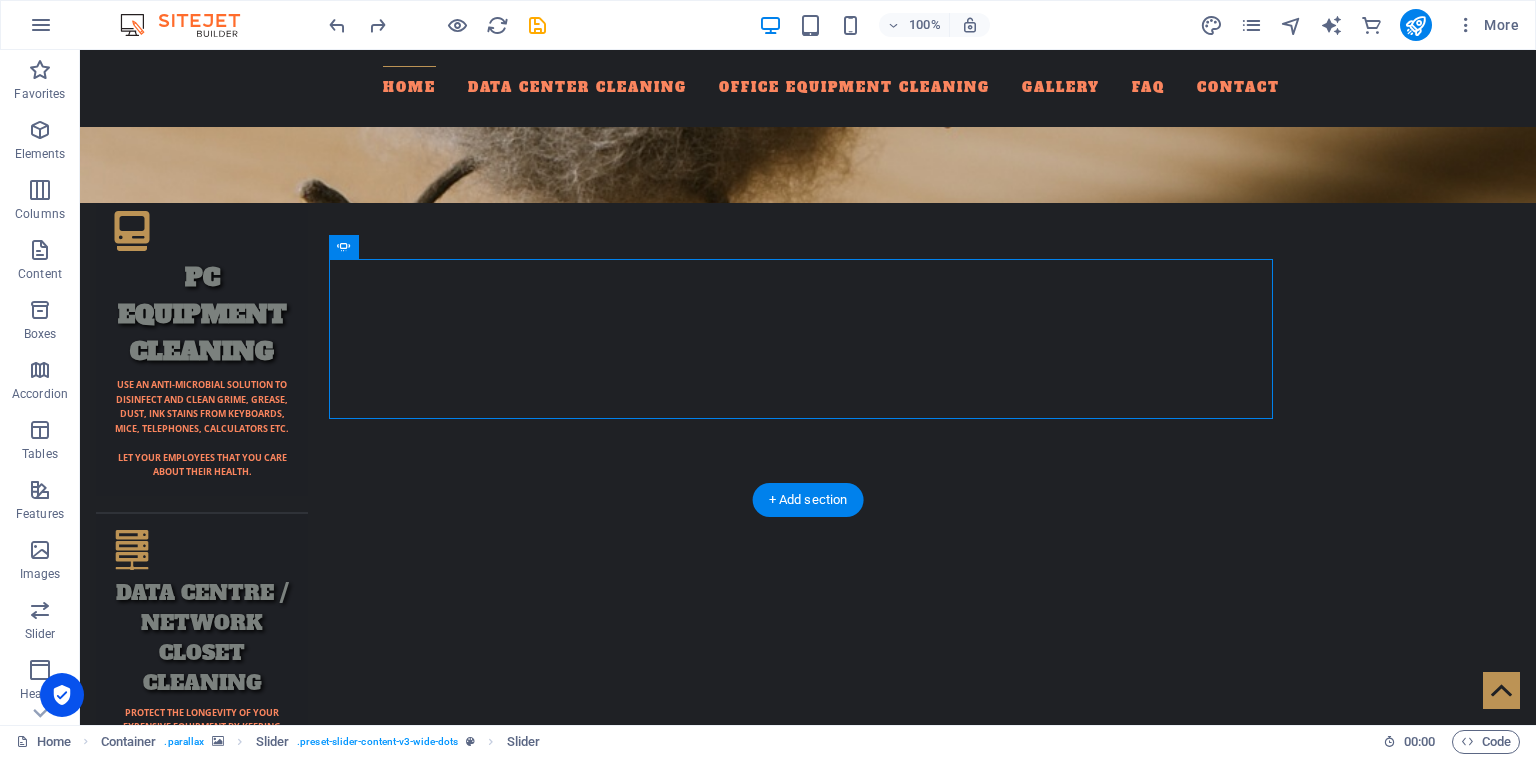 click at bounding box center [808, 3513] 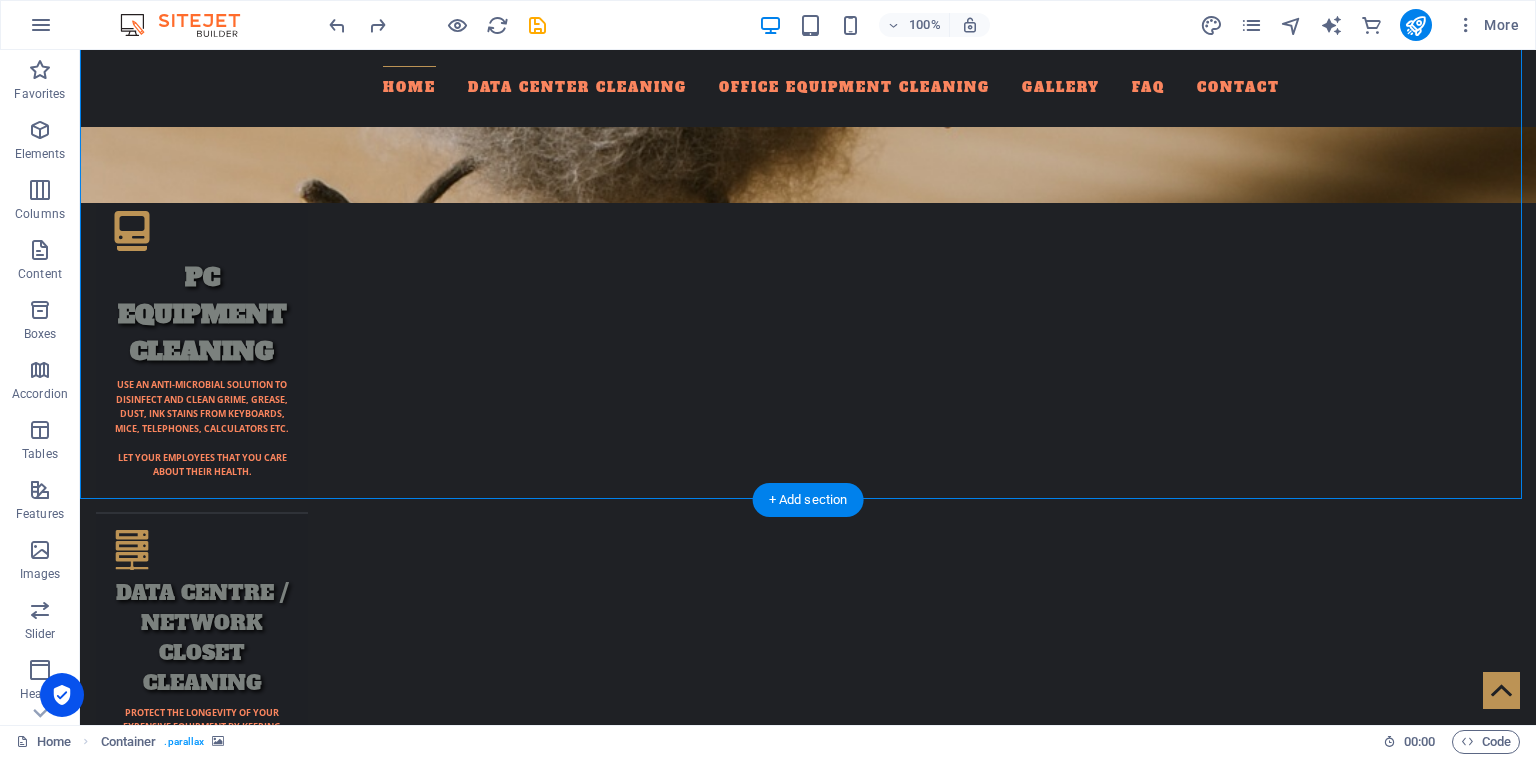 click at bounding box center [808, 3513] 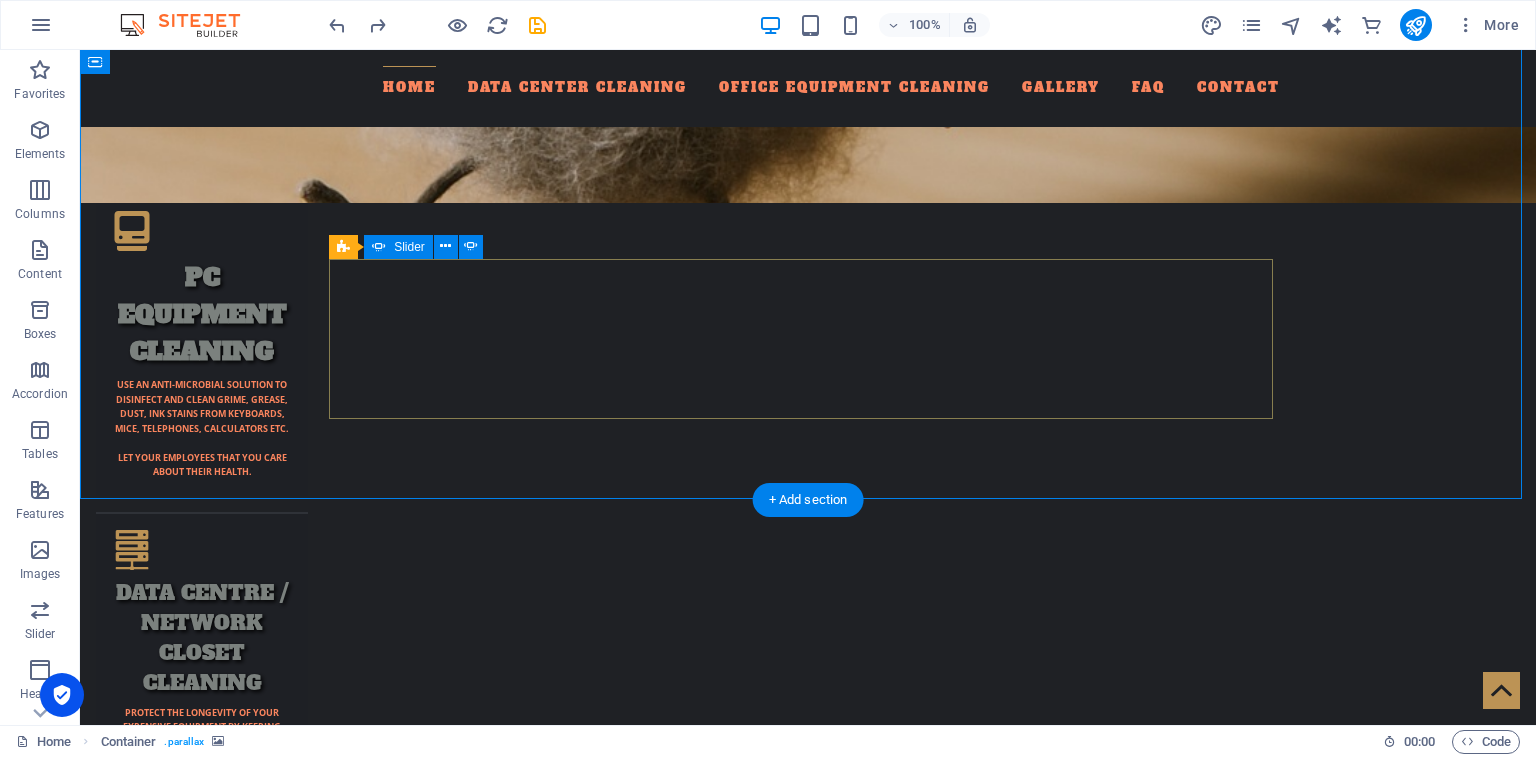 click on "6" at bounding box center (138, -1946) 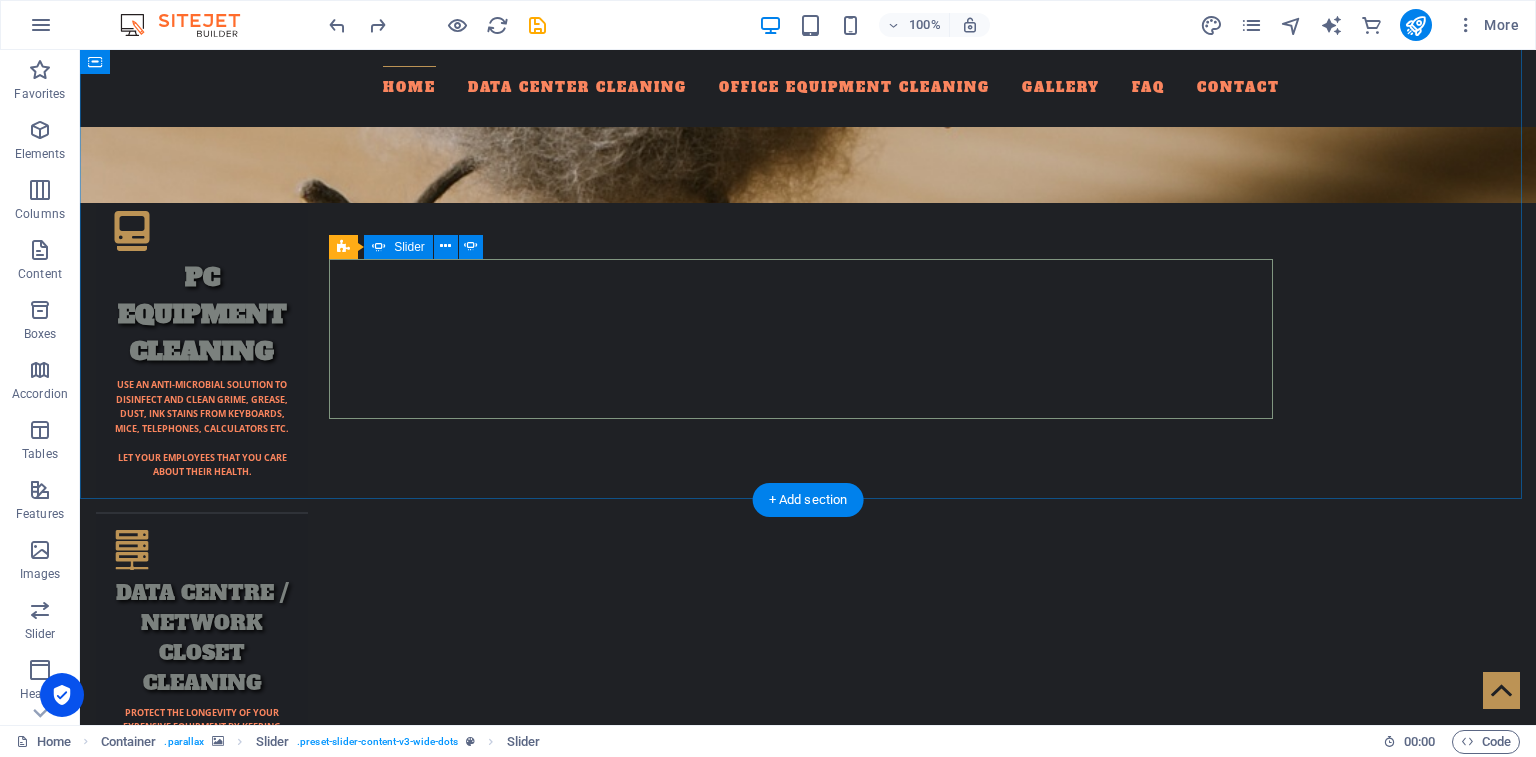 click on "7" at bounding box center [138, -1932] 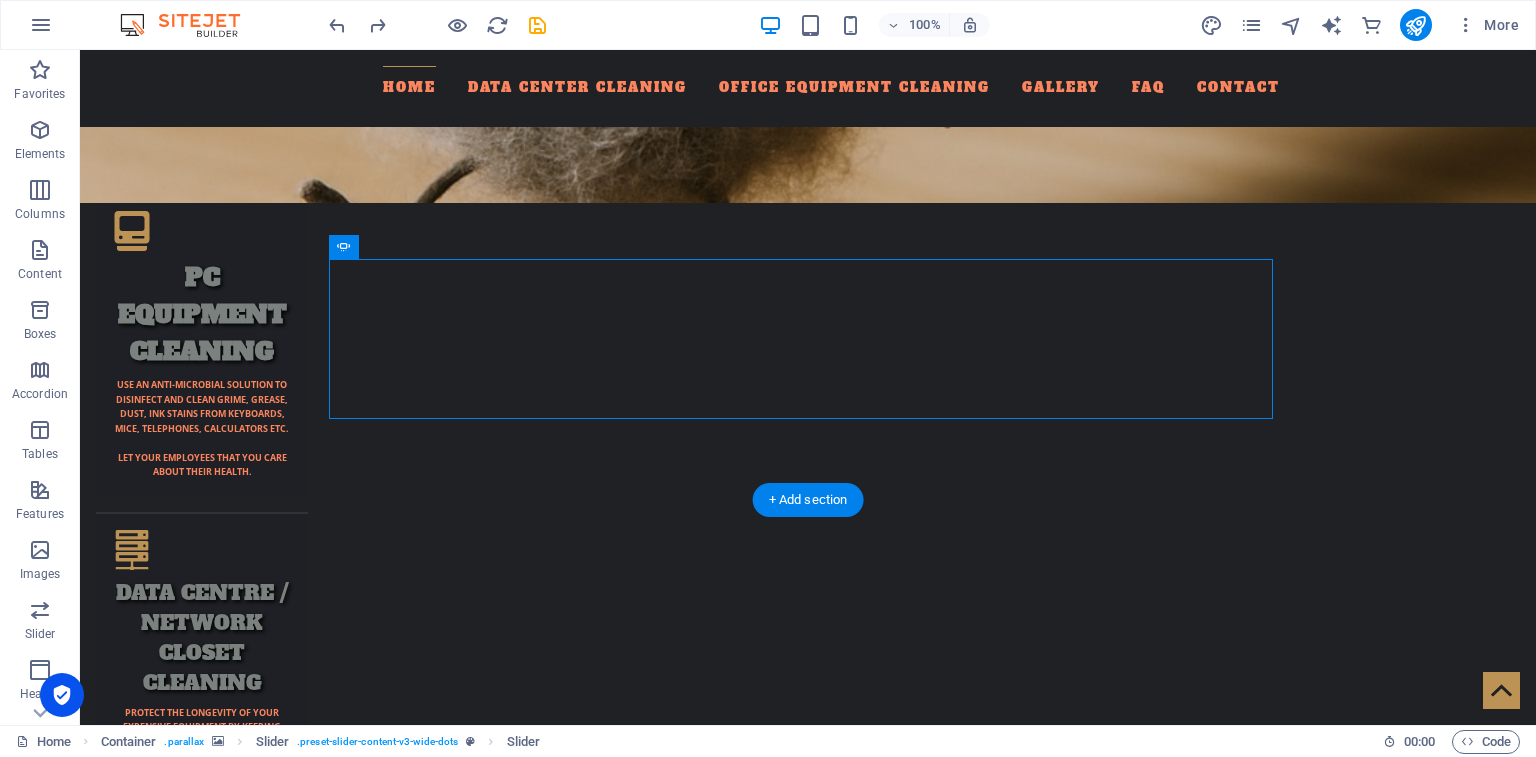 click at bounding box center (808, 3513) 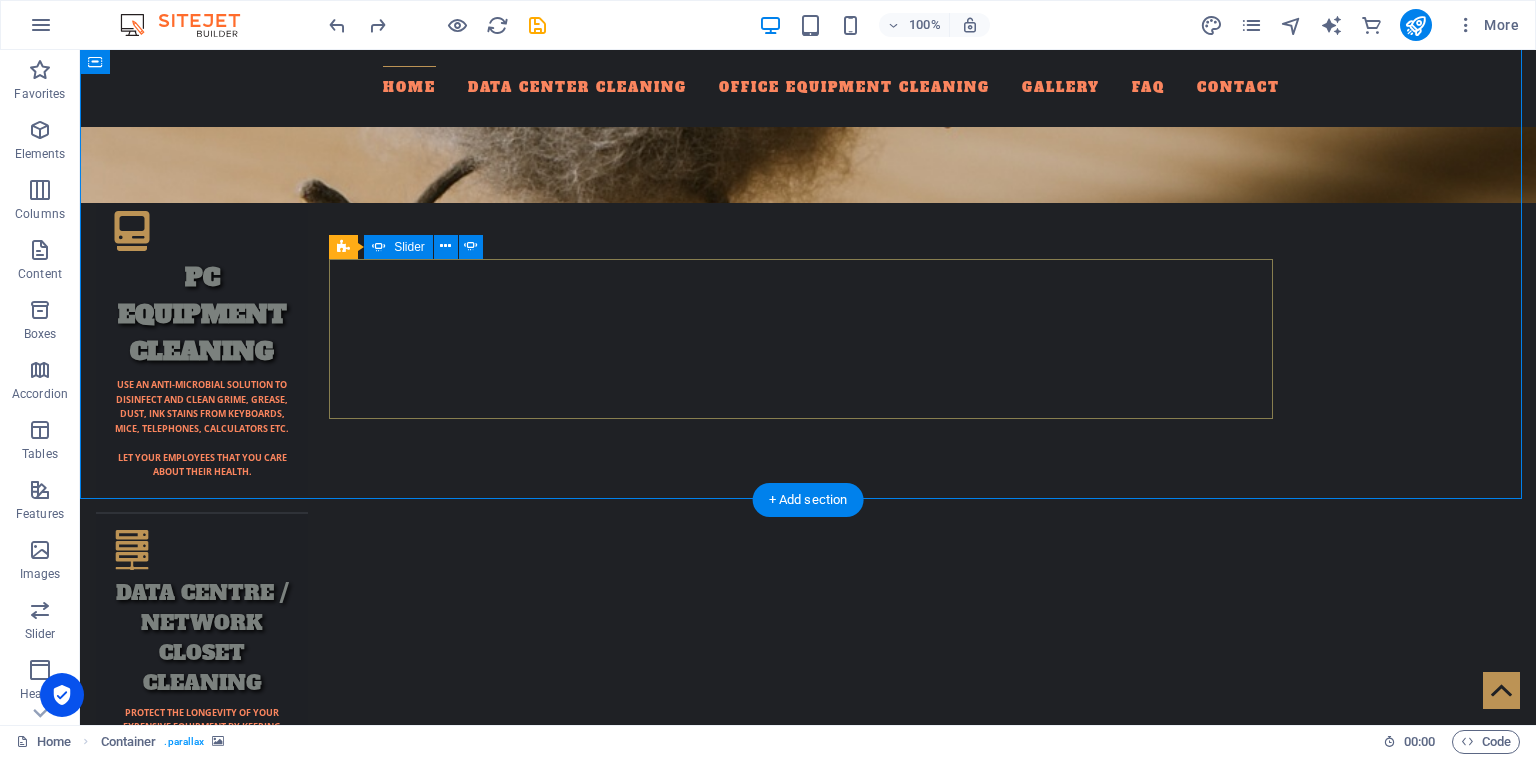 click on "9" at bounding box center [138, -1905] 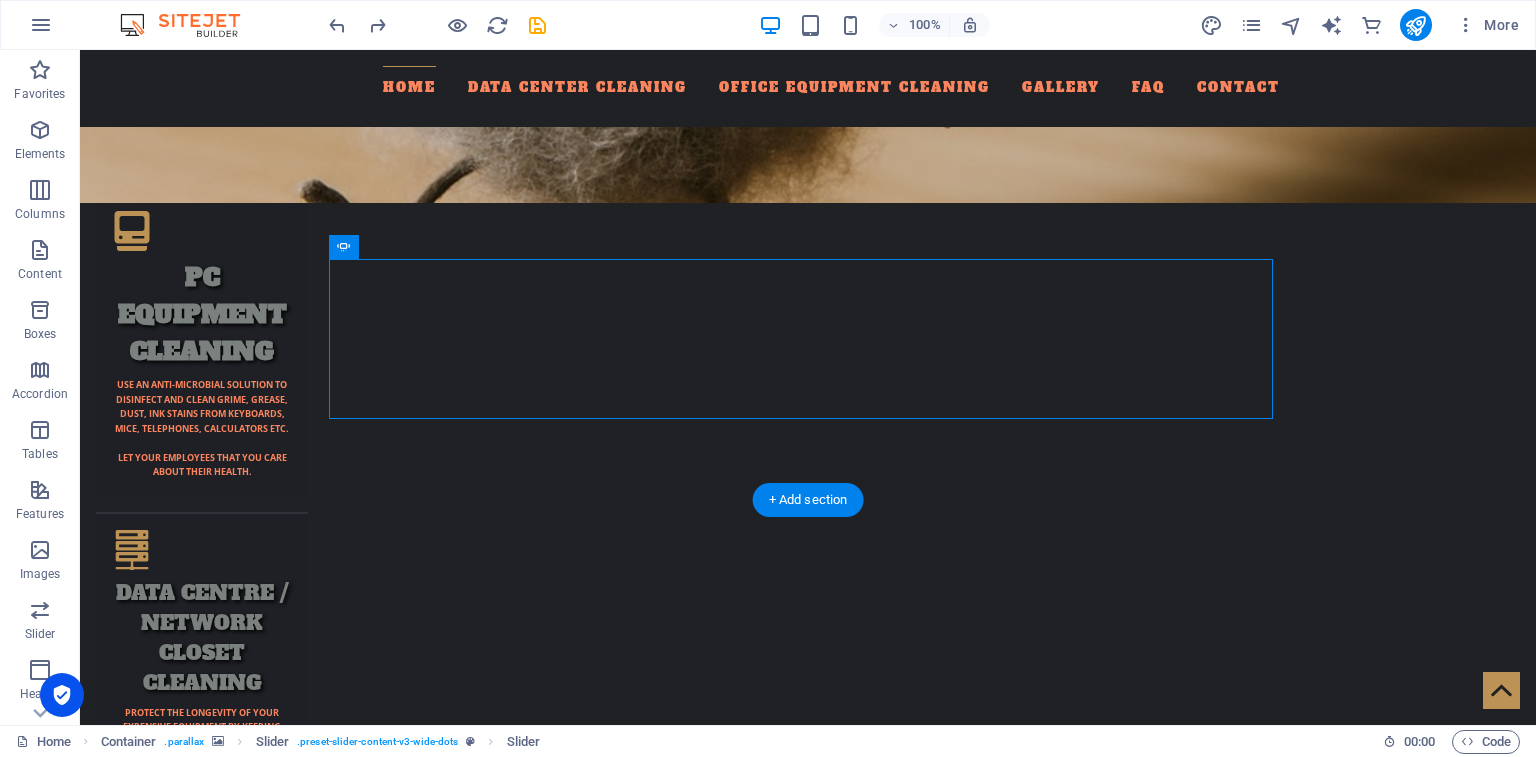 click at bounding box center (808, 3513) 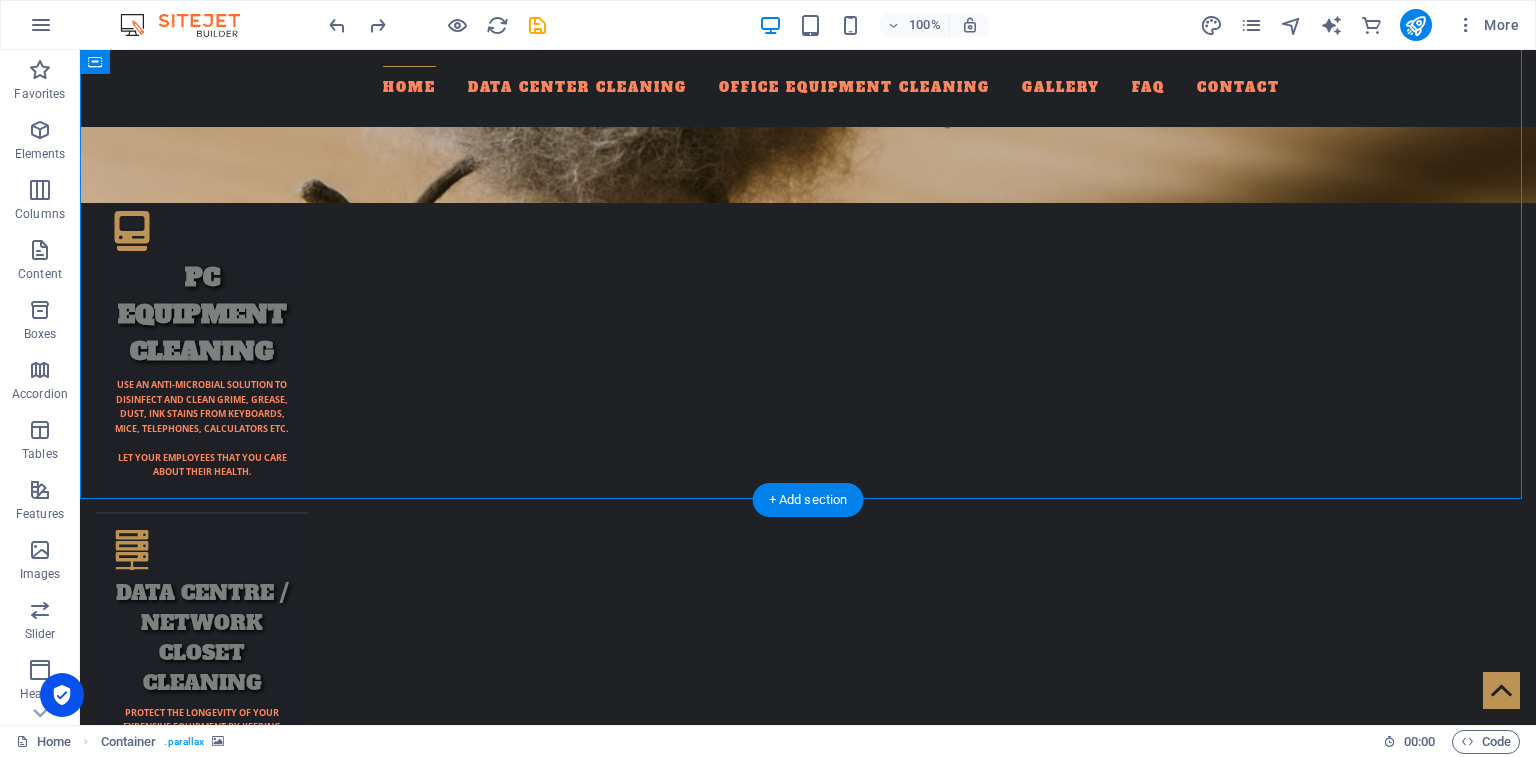click at bounding box center [808, 3513] 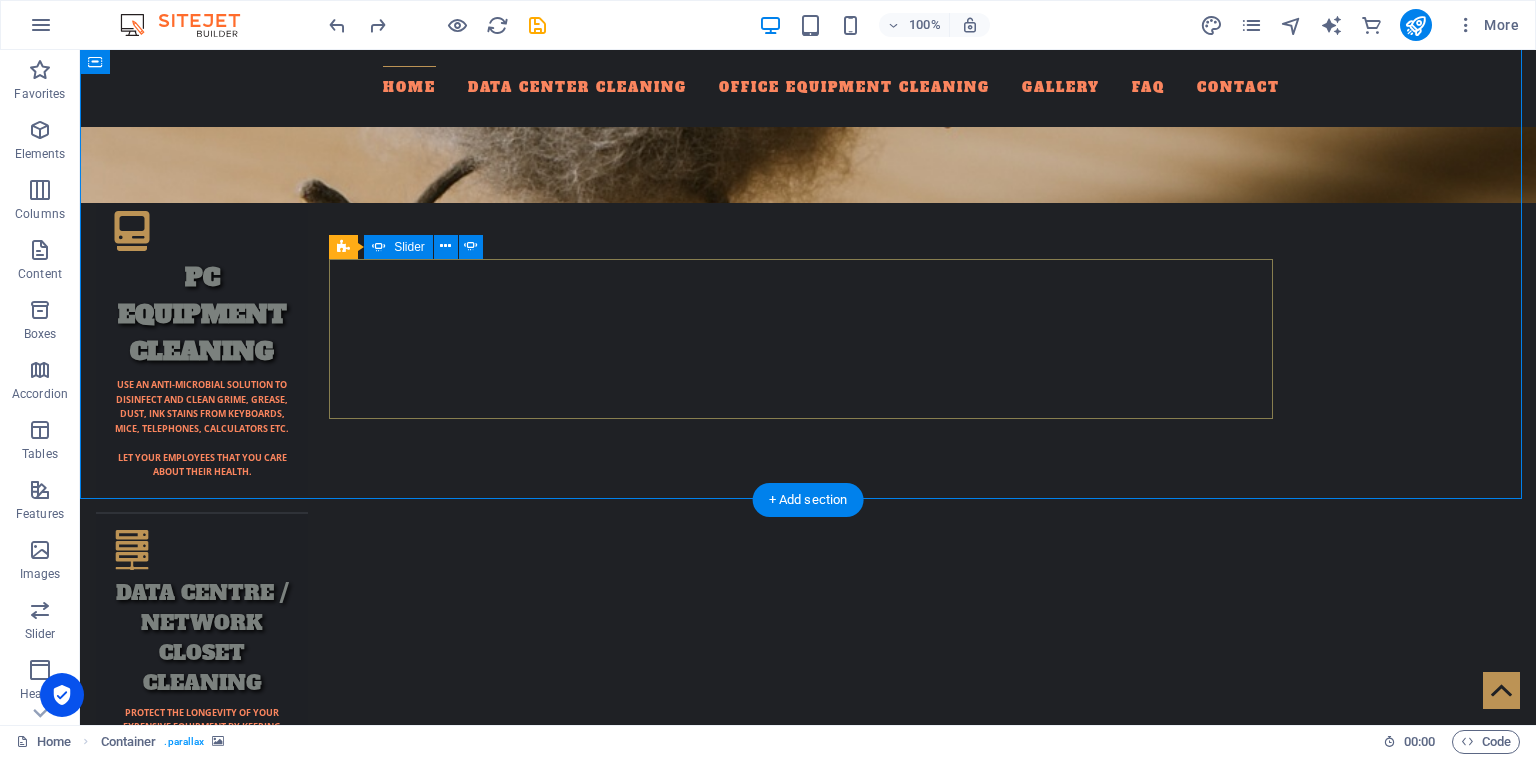 click on "8" at bounding box center (138, -1919) 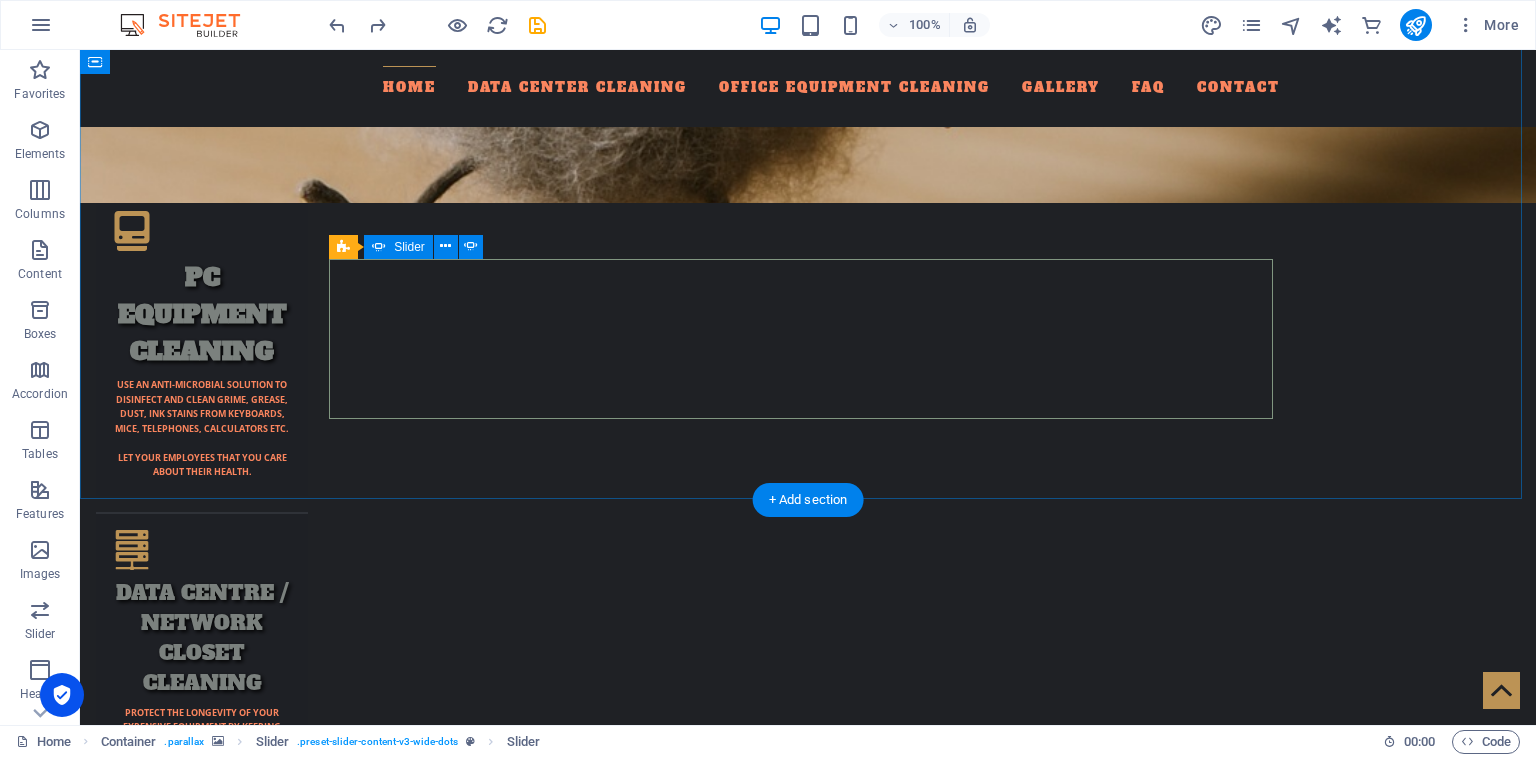 click on "7" at bounding box center [138, -1932] 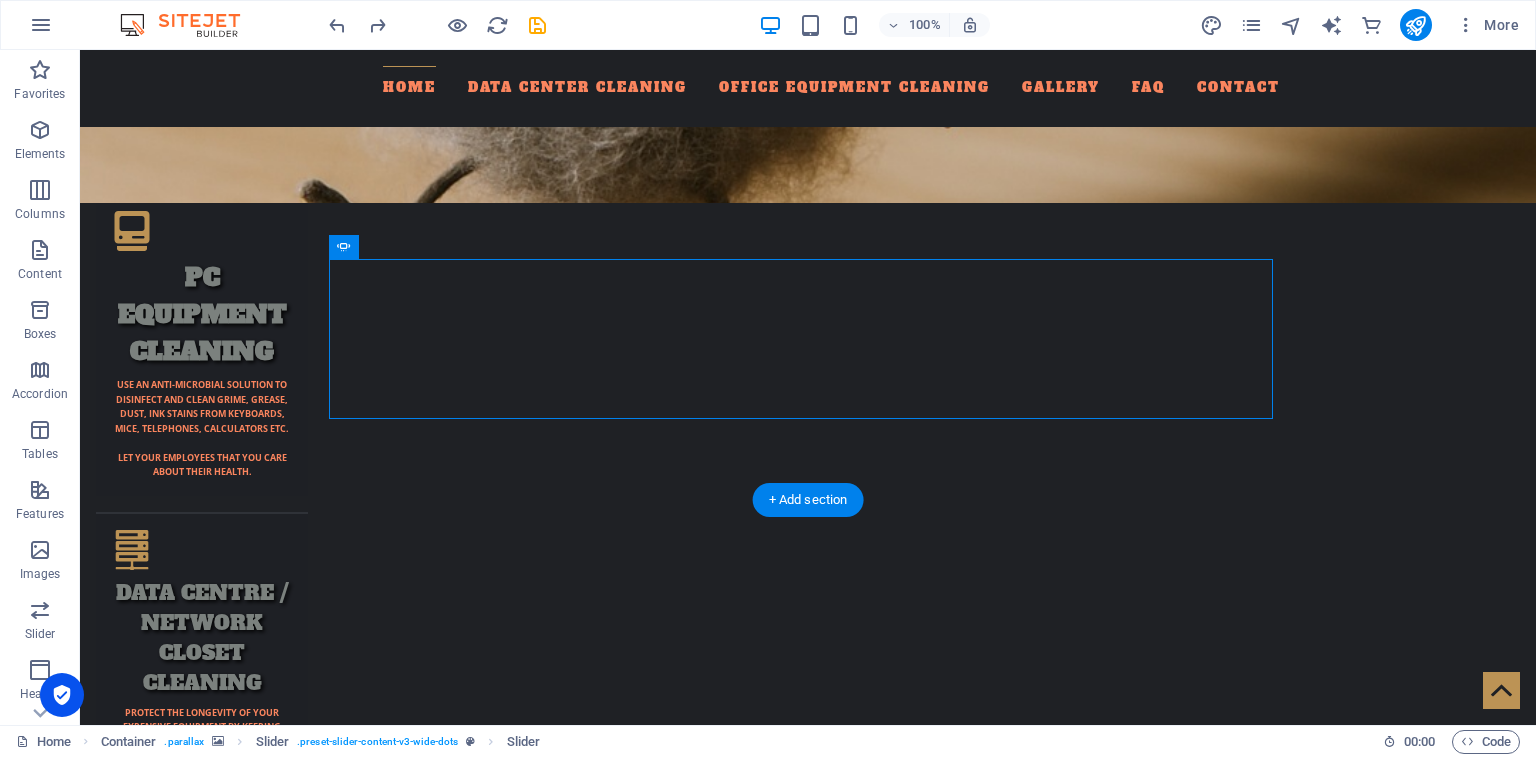 click at bounding box center [808, 3513] 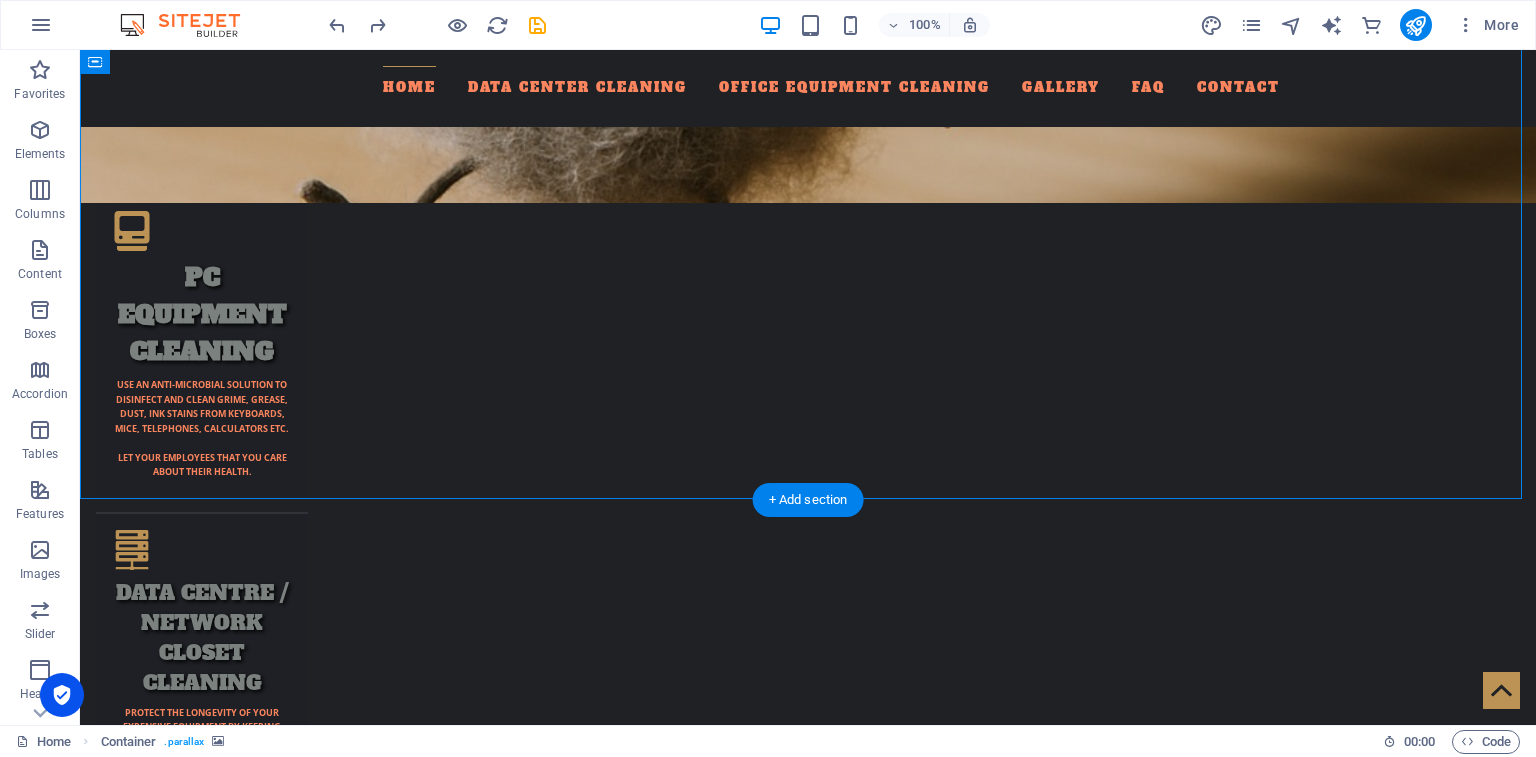 click on "4" at bounding box center (138, -1973) 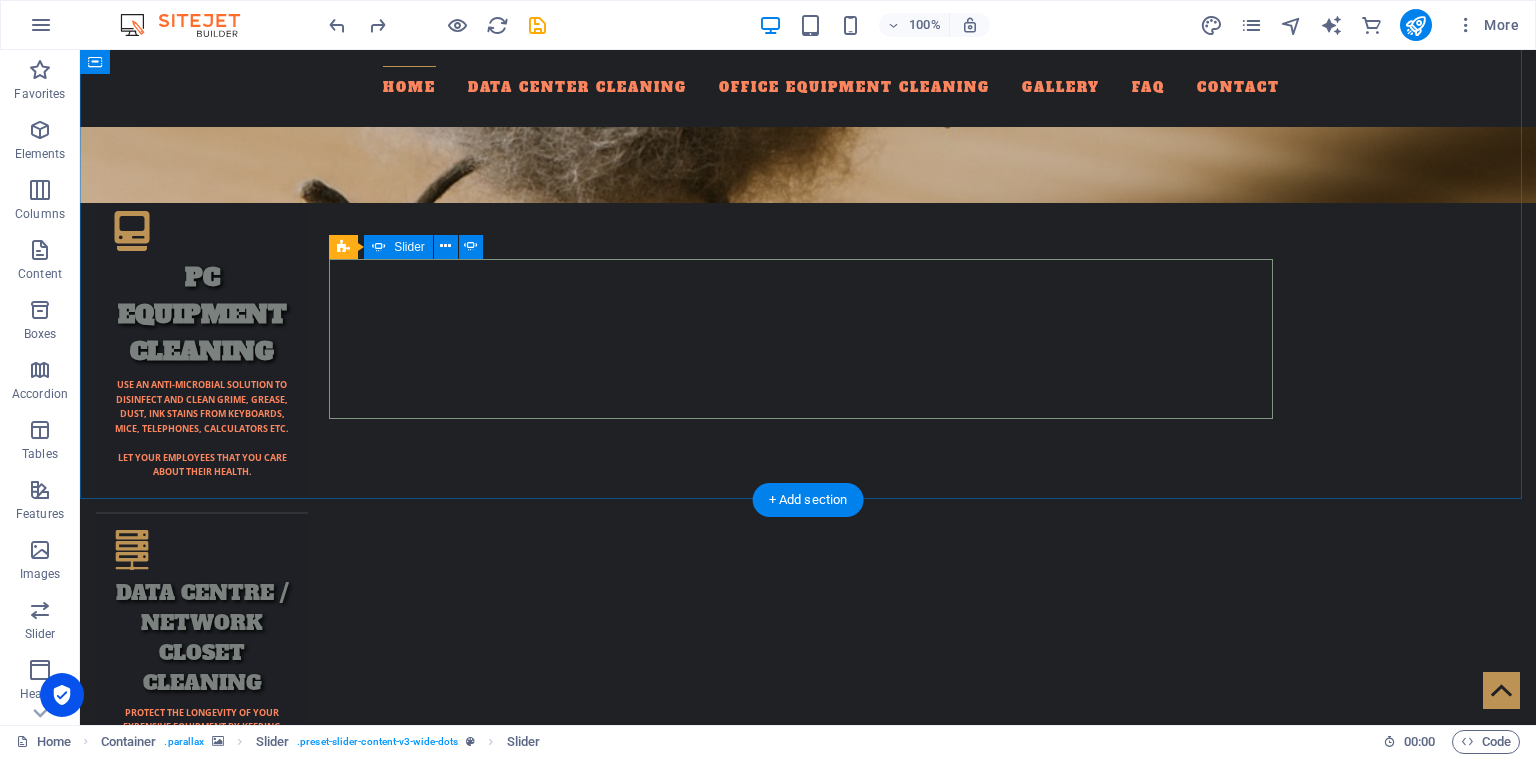 click on "3" at bounding box center (138, -1986) 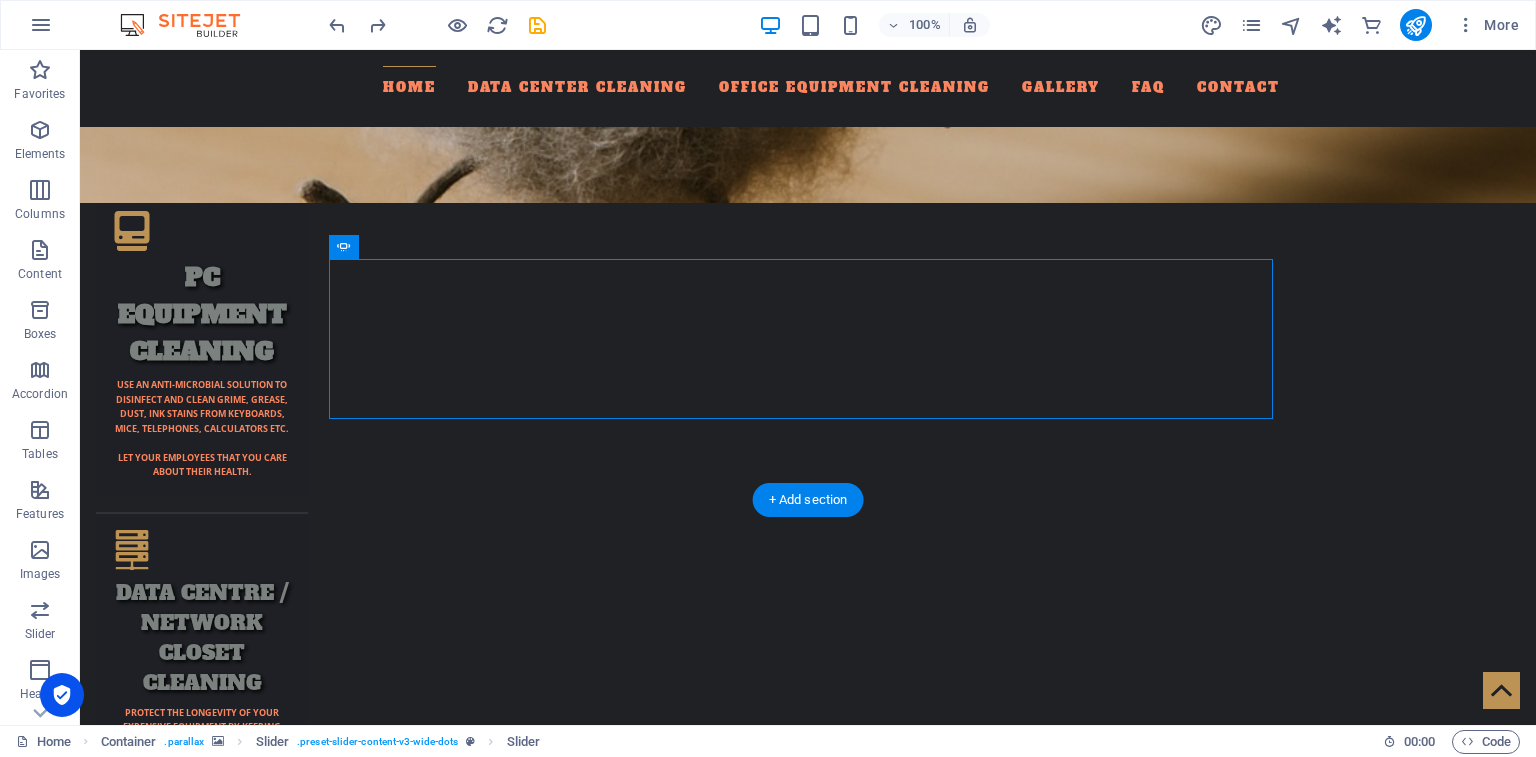 click at bounding box center (808, 3513) 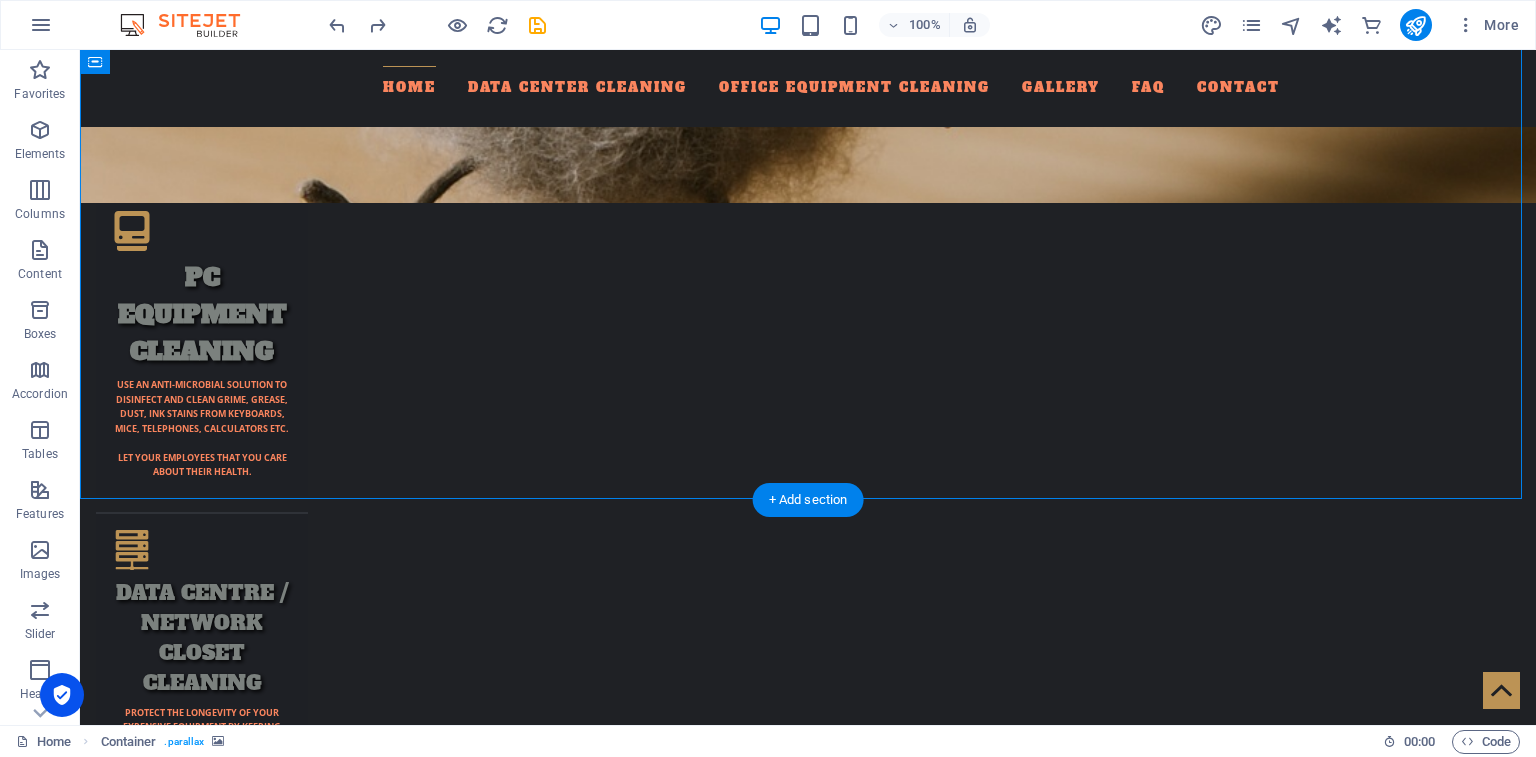 click at bounding box center [808, 3513] 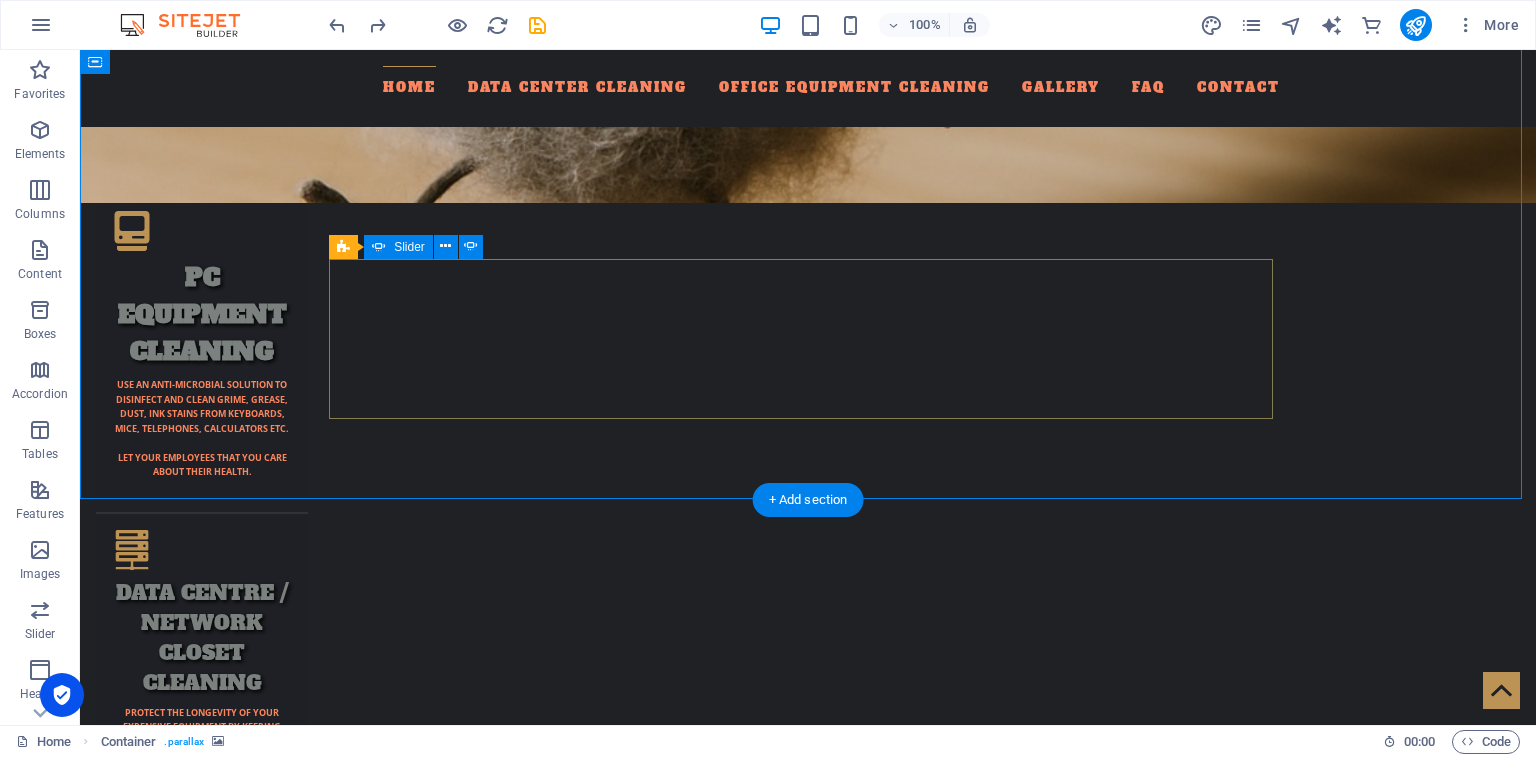 click on "6" at bounding box center (138, -1946) 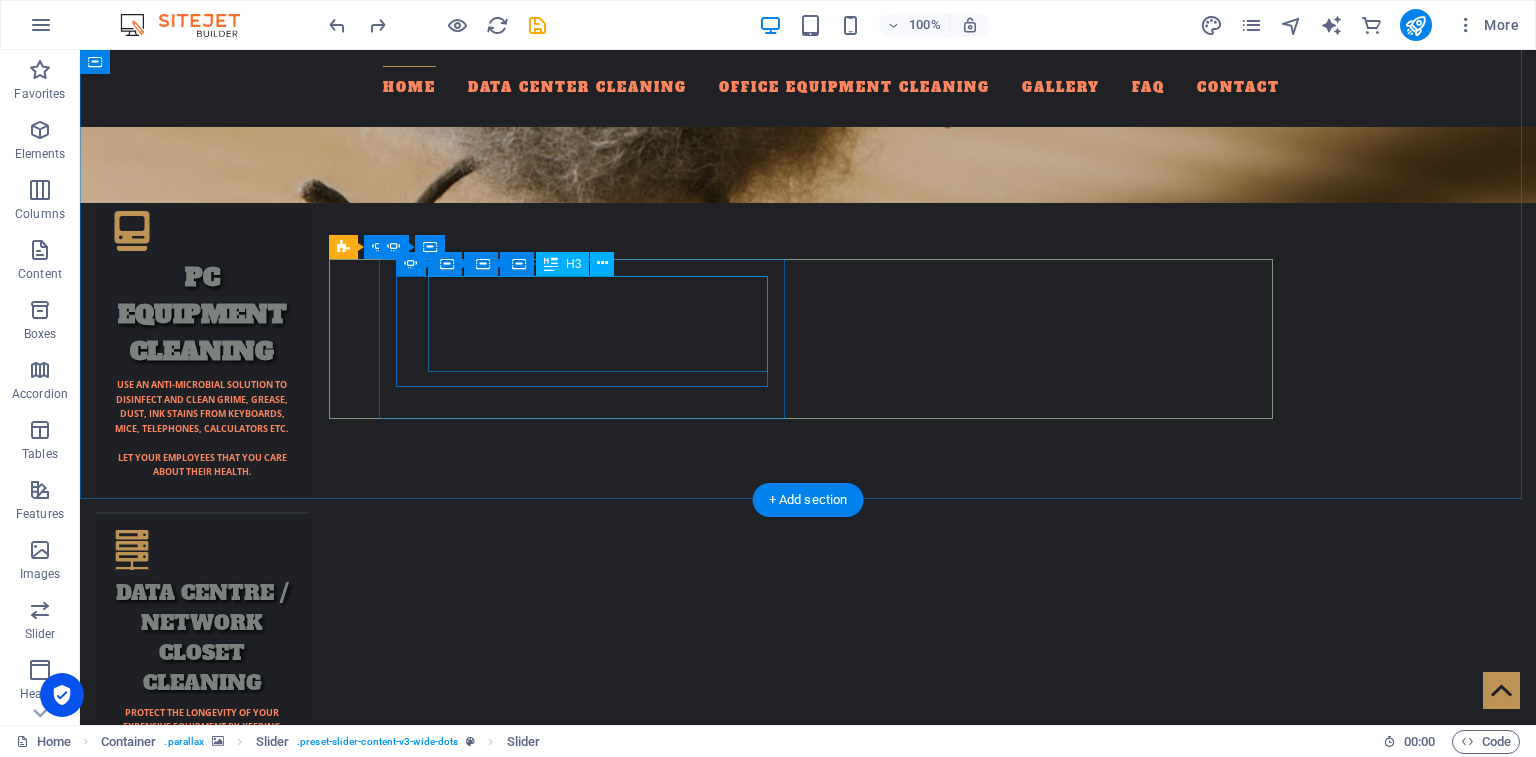 click on "Prospera credit union" at bounding box center [-2349, 5226] 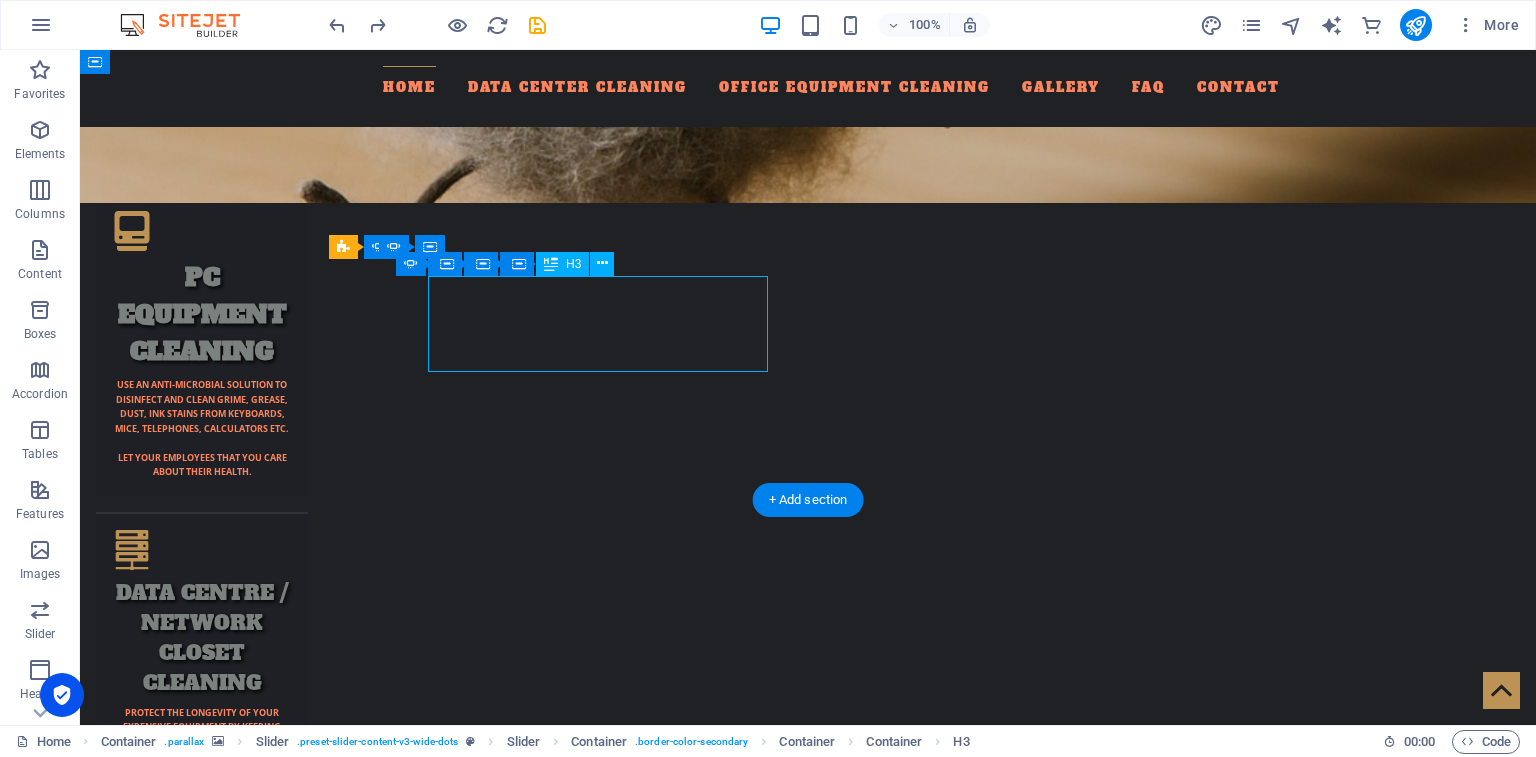 click on "Prospera credit union" at bounding box center (-2349, 5226) 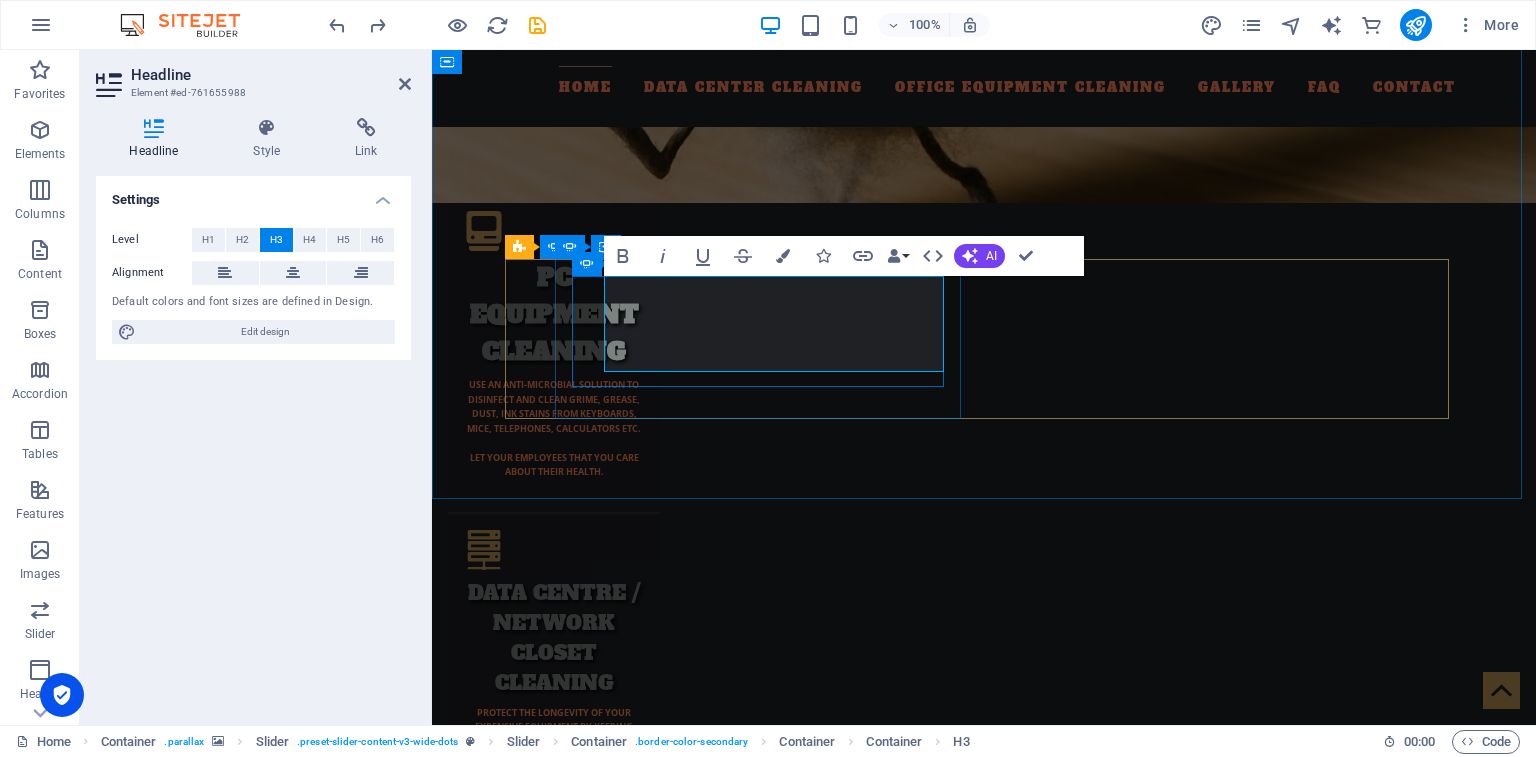 scroll, scrollTop: 2653, scrollLeft: 0, axis: vertical 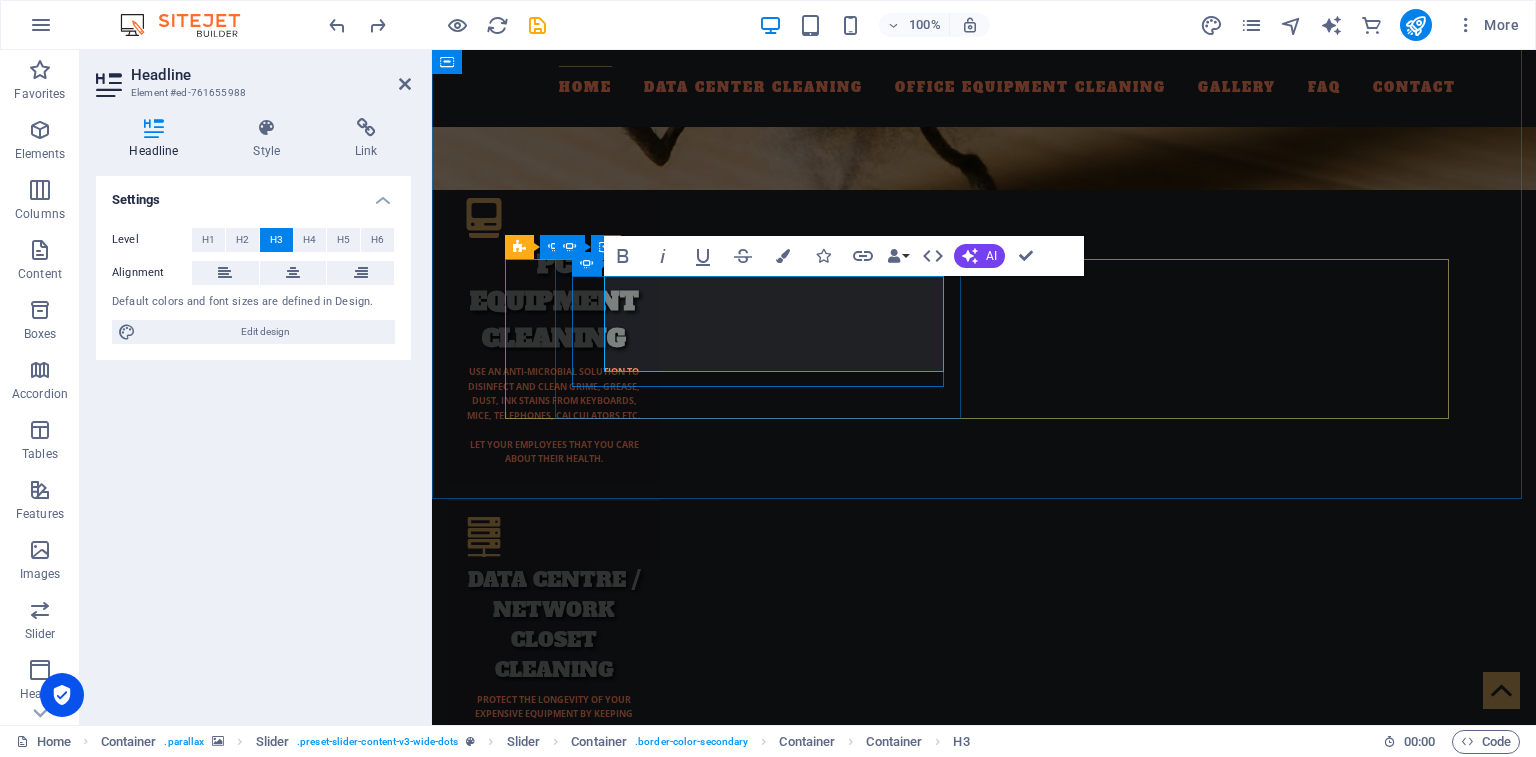type 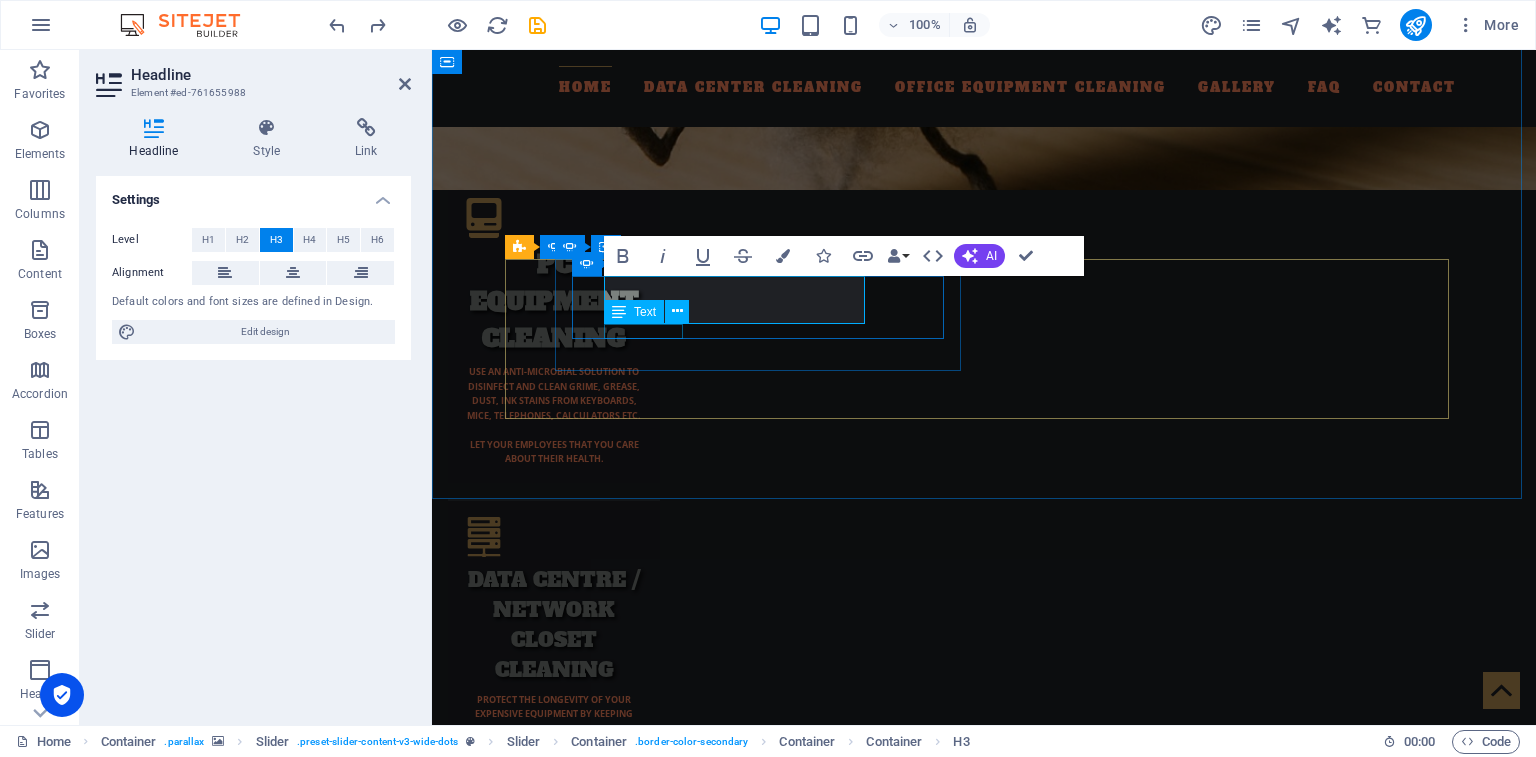 click on "ATM Cleaning" at bounding box center [-2173, 5221] 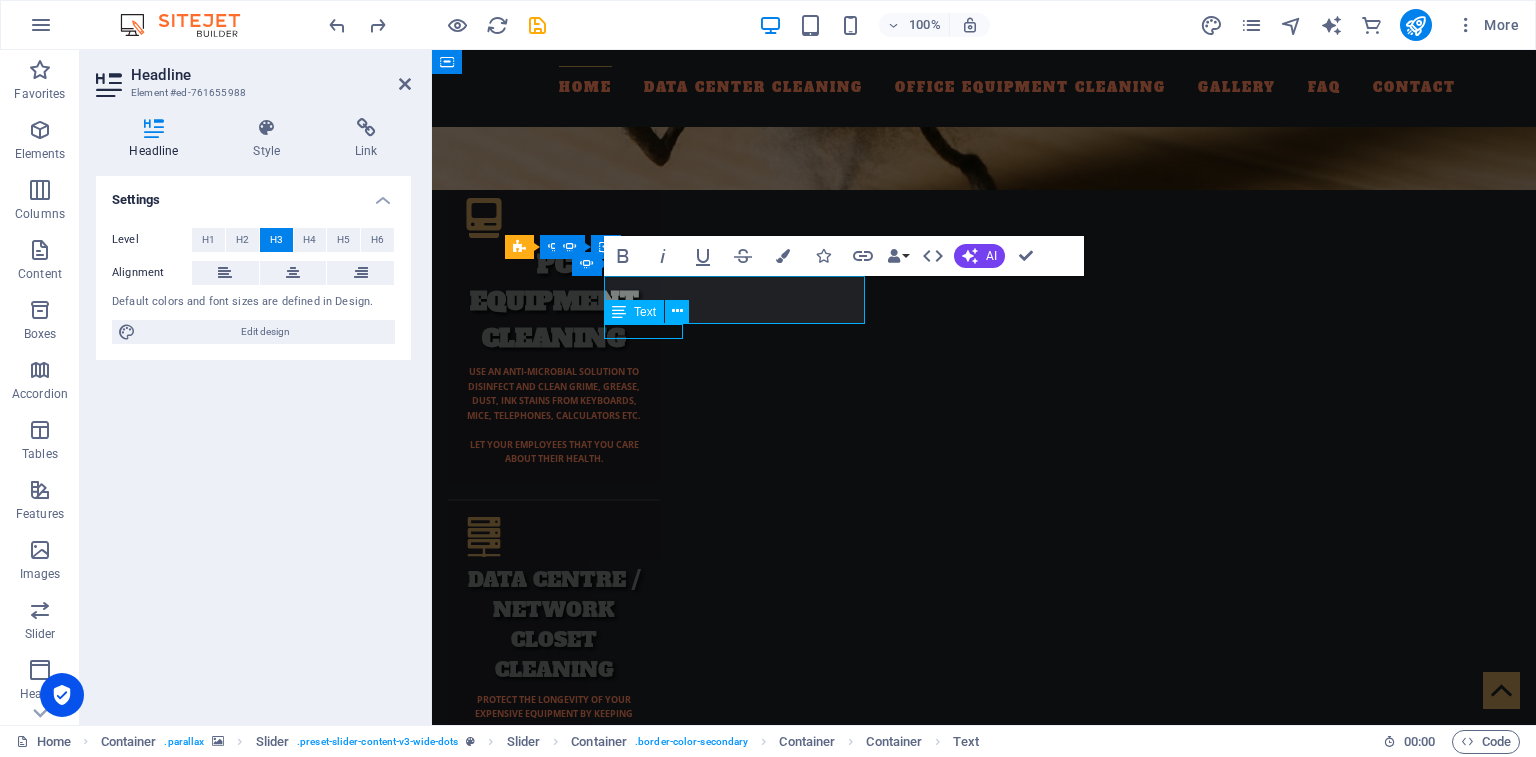 click on "ATM Cleaning" at bounding box center (-2173, 5221) 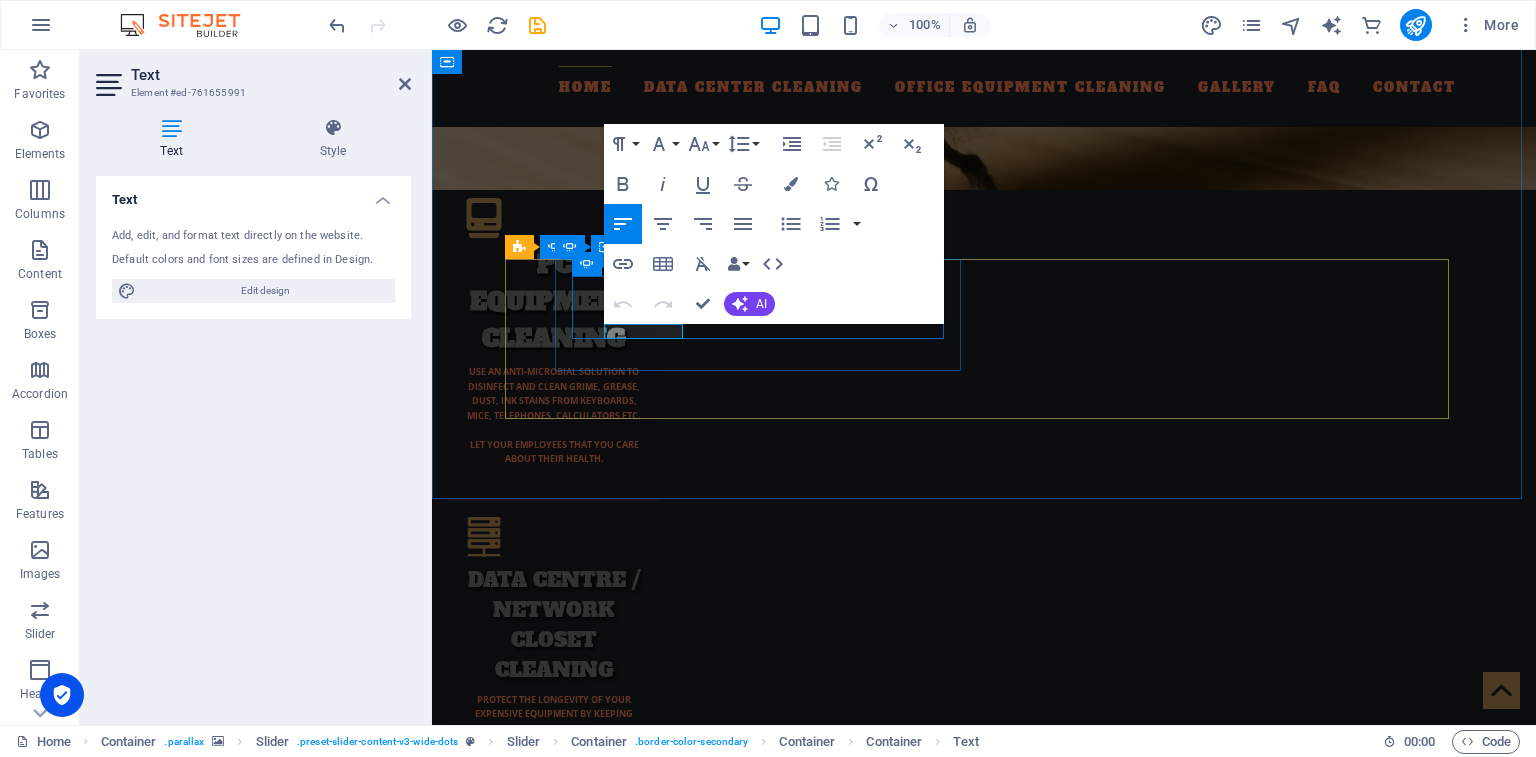 type 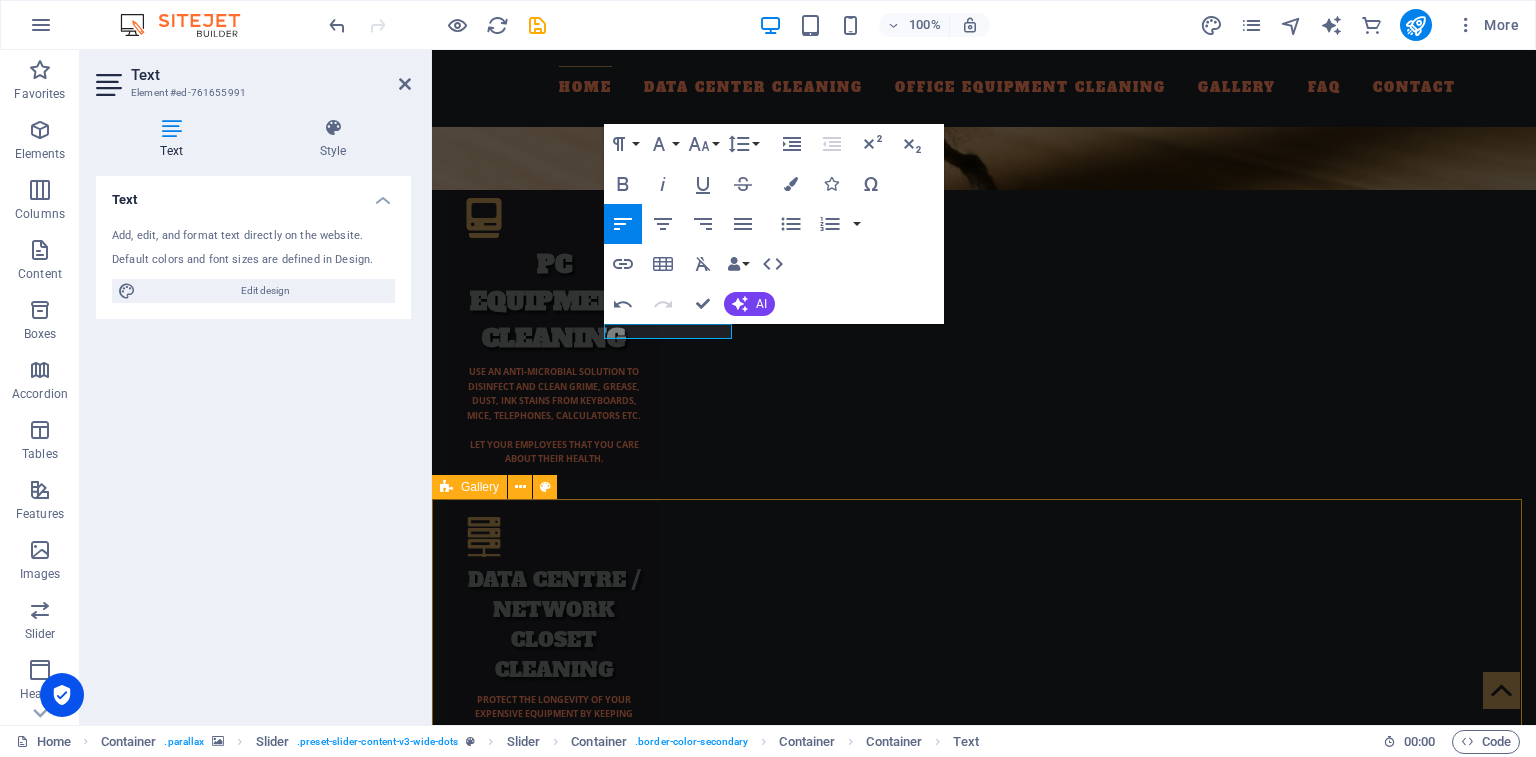 click on "See all works" at bounding box center (984, 7231) 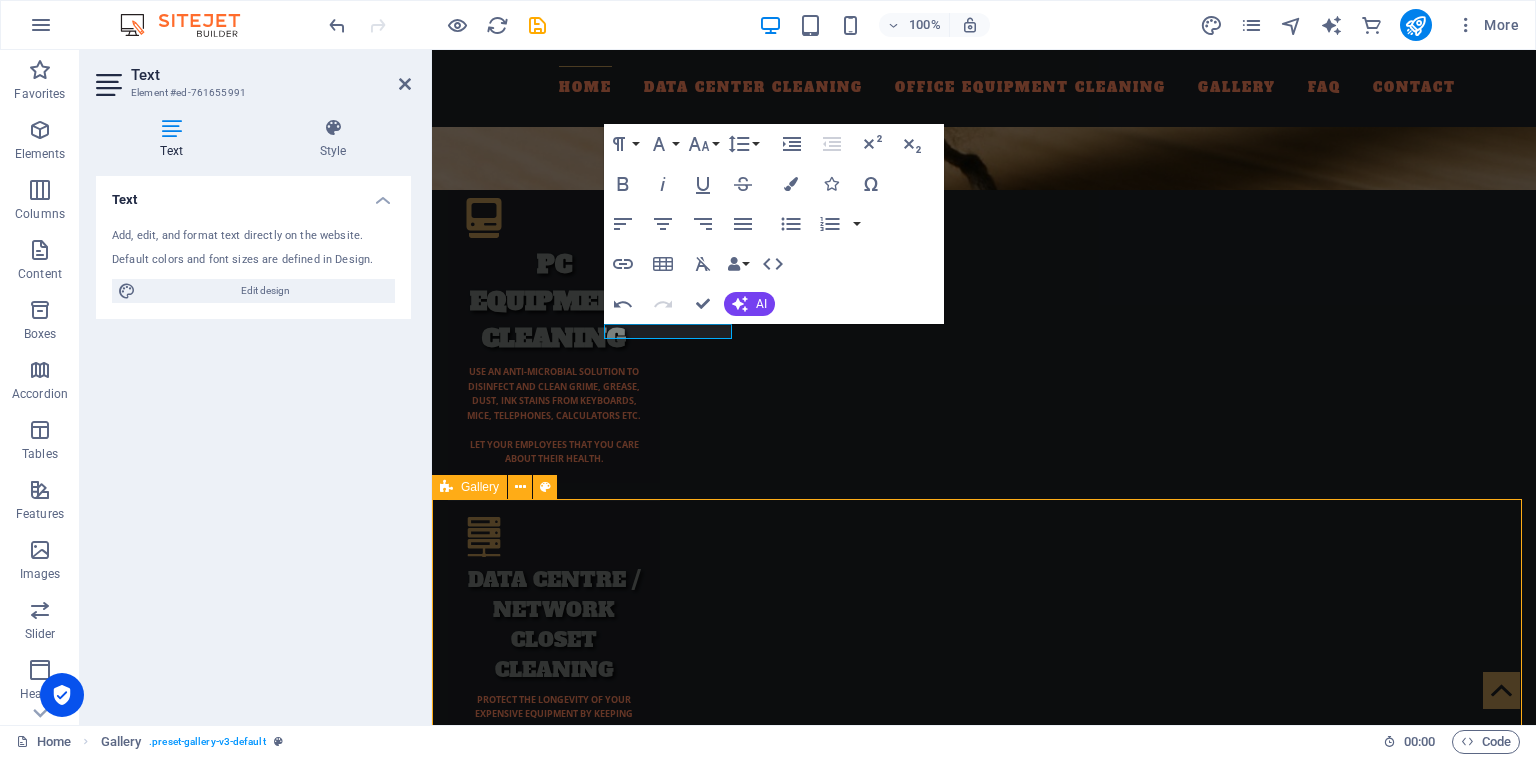 scroll, scrollTop: 2640, scrollLeft: 0, axis: vertical 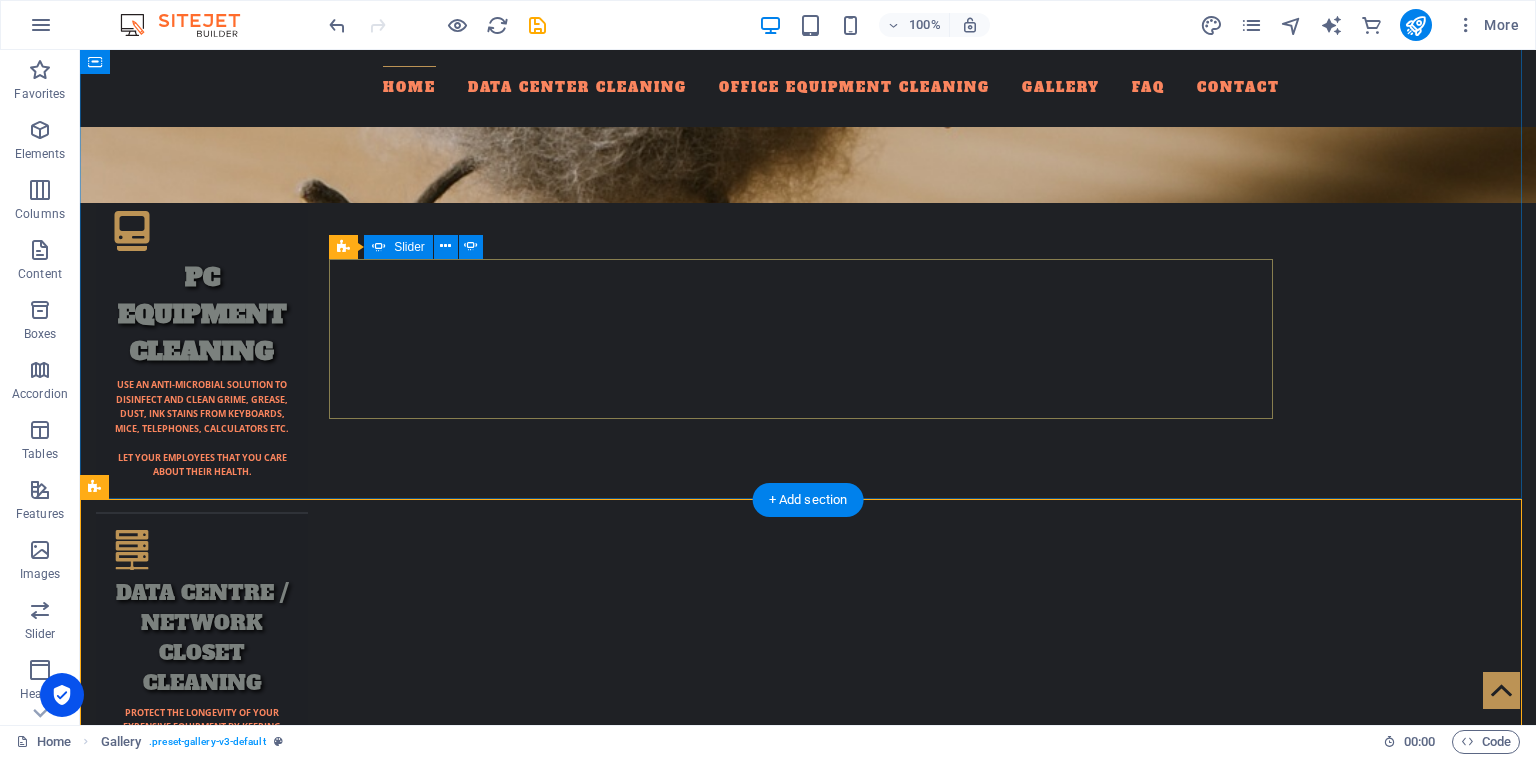 click at bounding box center [808, 4079] 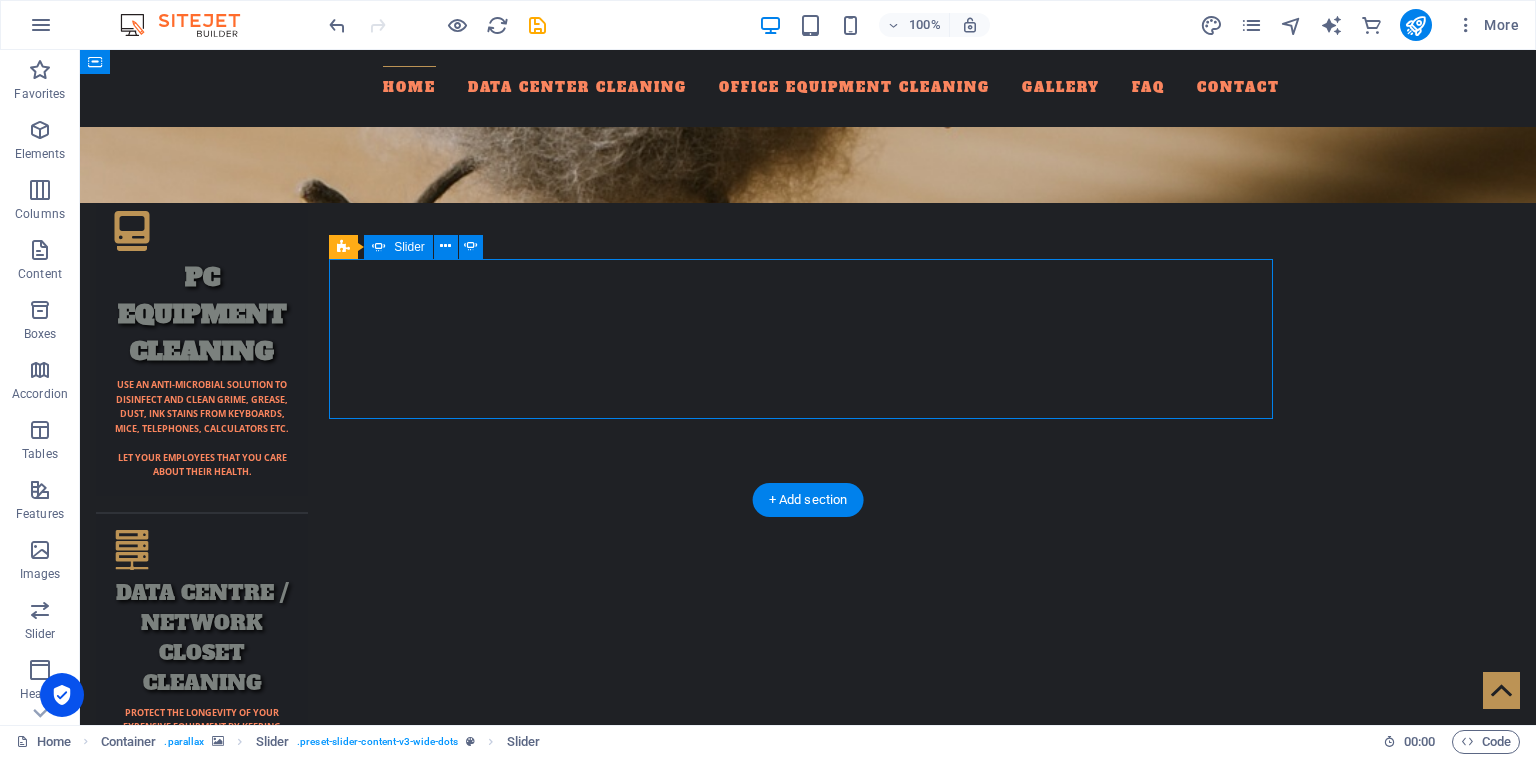 click at bounding box center [808, 4079] 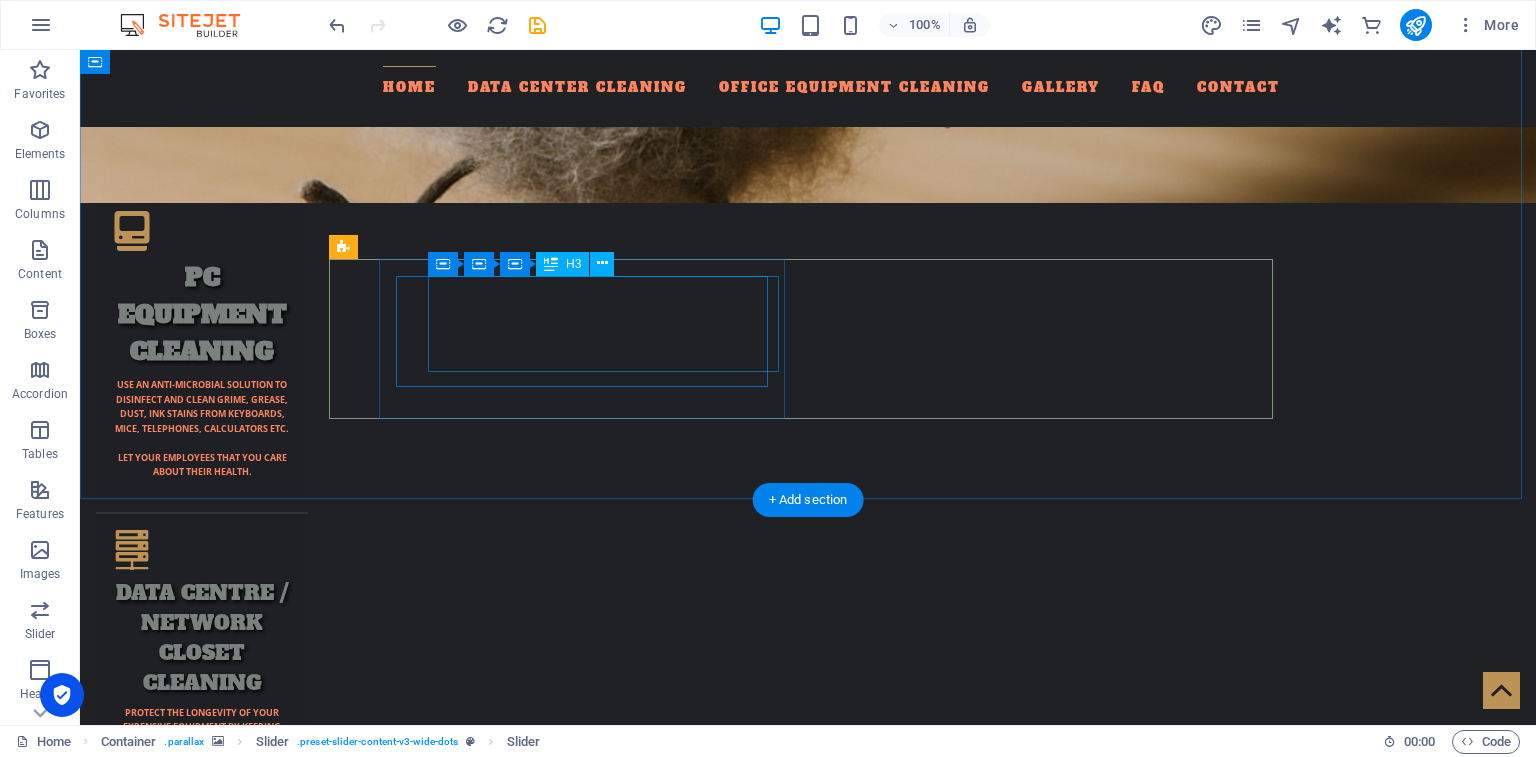 click on "[PERSON_NAME] / [PERSON_NAME] Communications" at bounding box center [-1927, 5041] 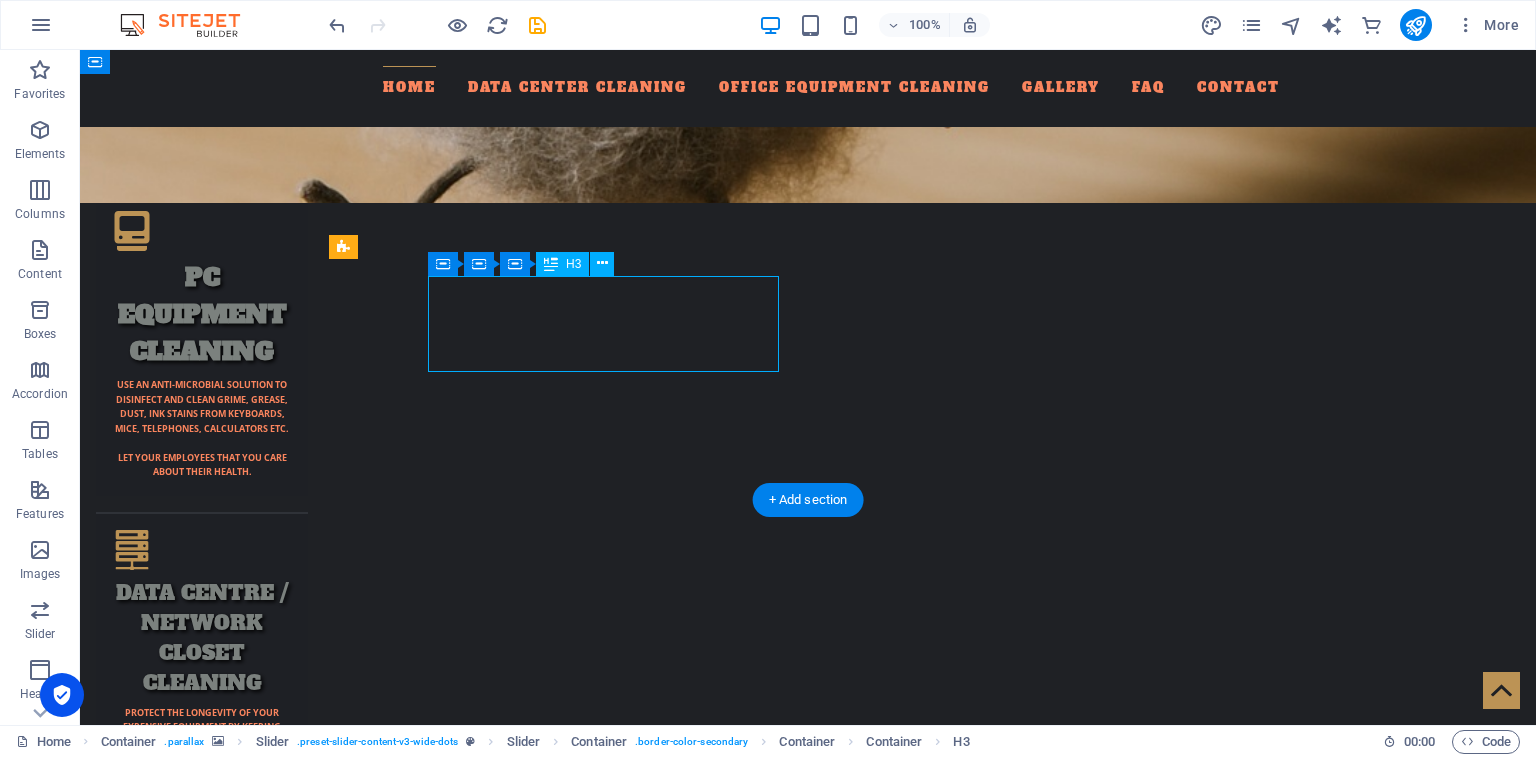click on "[PERSON_NAME] / [PERSON_NAME] Communications" at bounding box center [-1927, 5041] 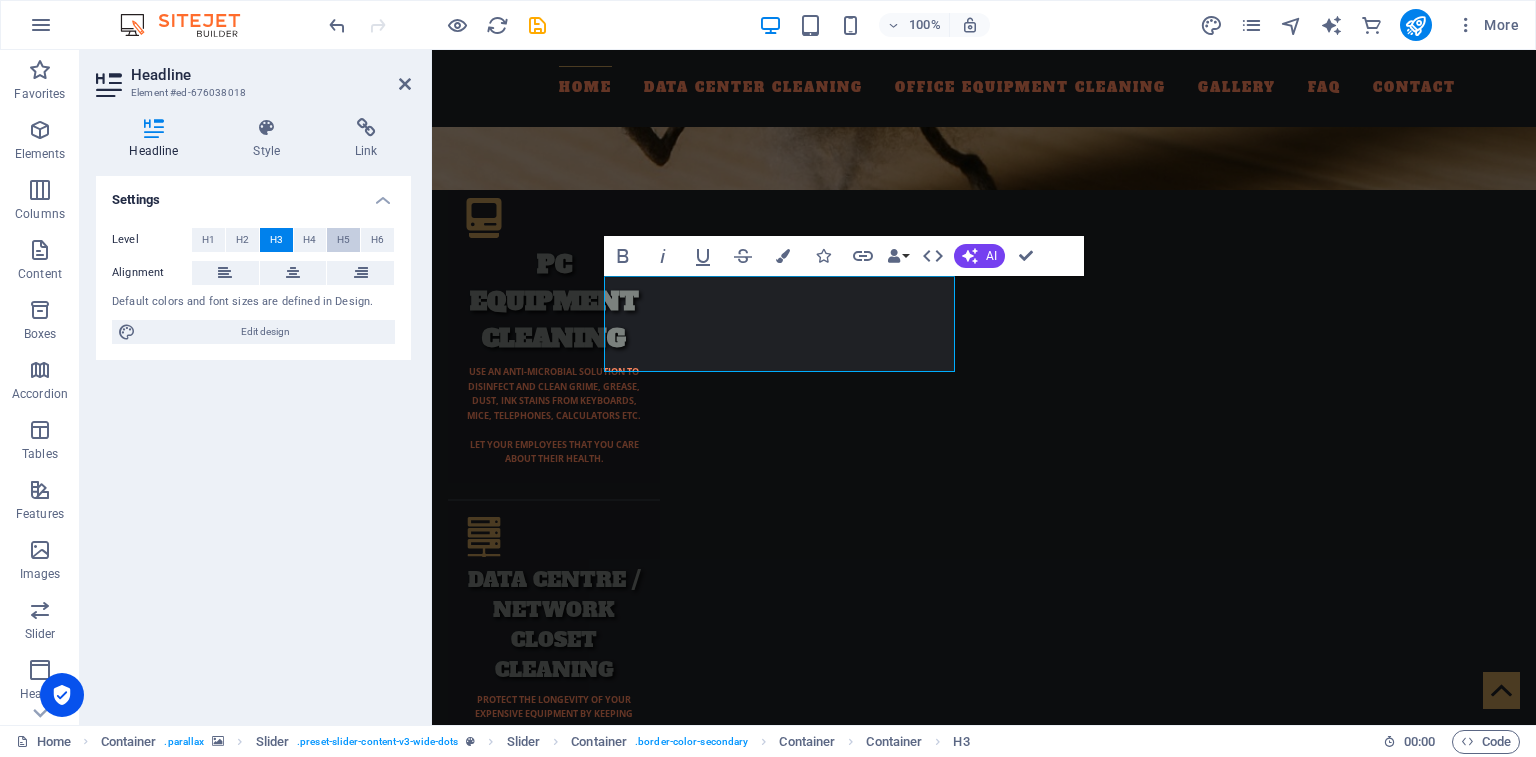 click on "H5" at bounding box center (343, 240) 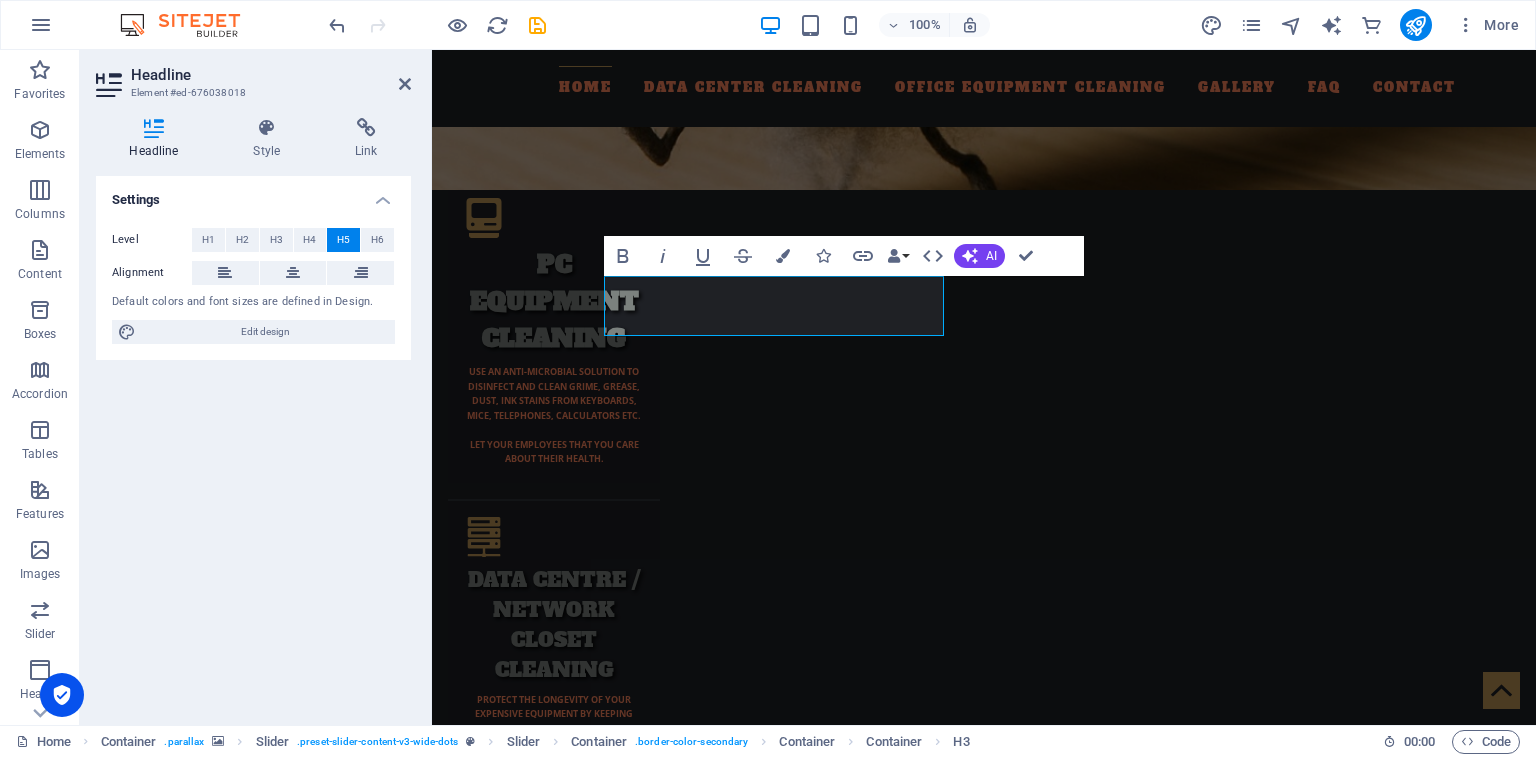 click at bounding box center (984, 3500) 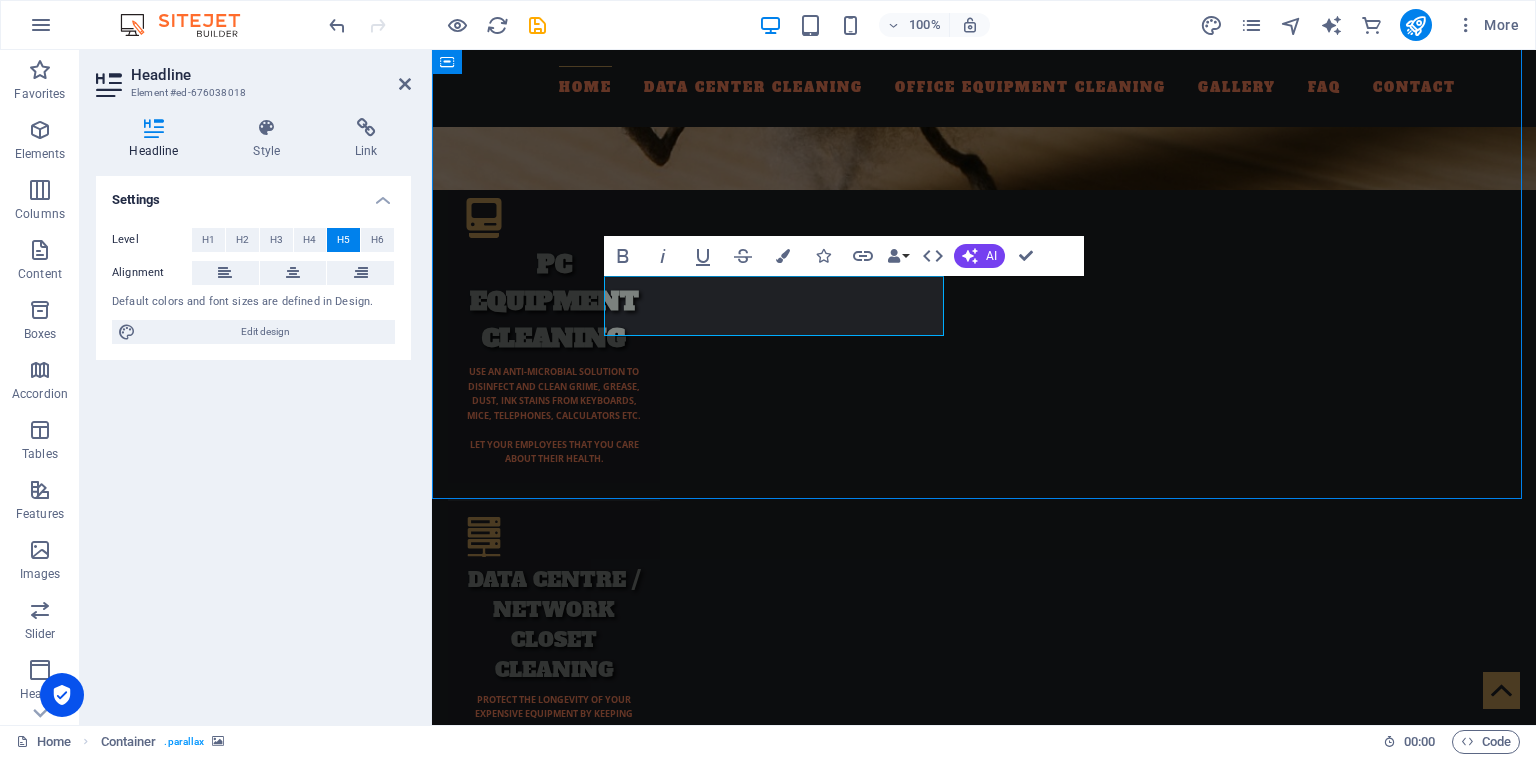 scroll, scrollTop: 2640, scrollLeft: 0, axis: vertical 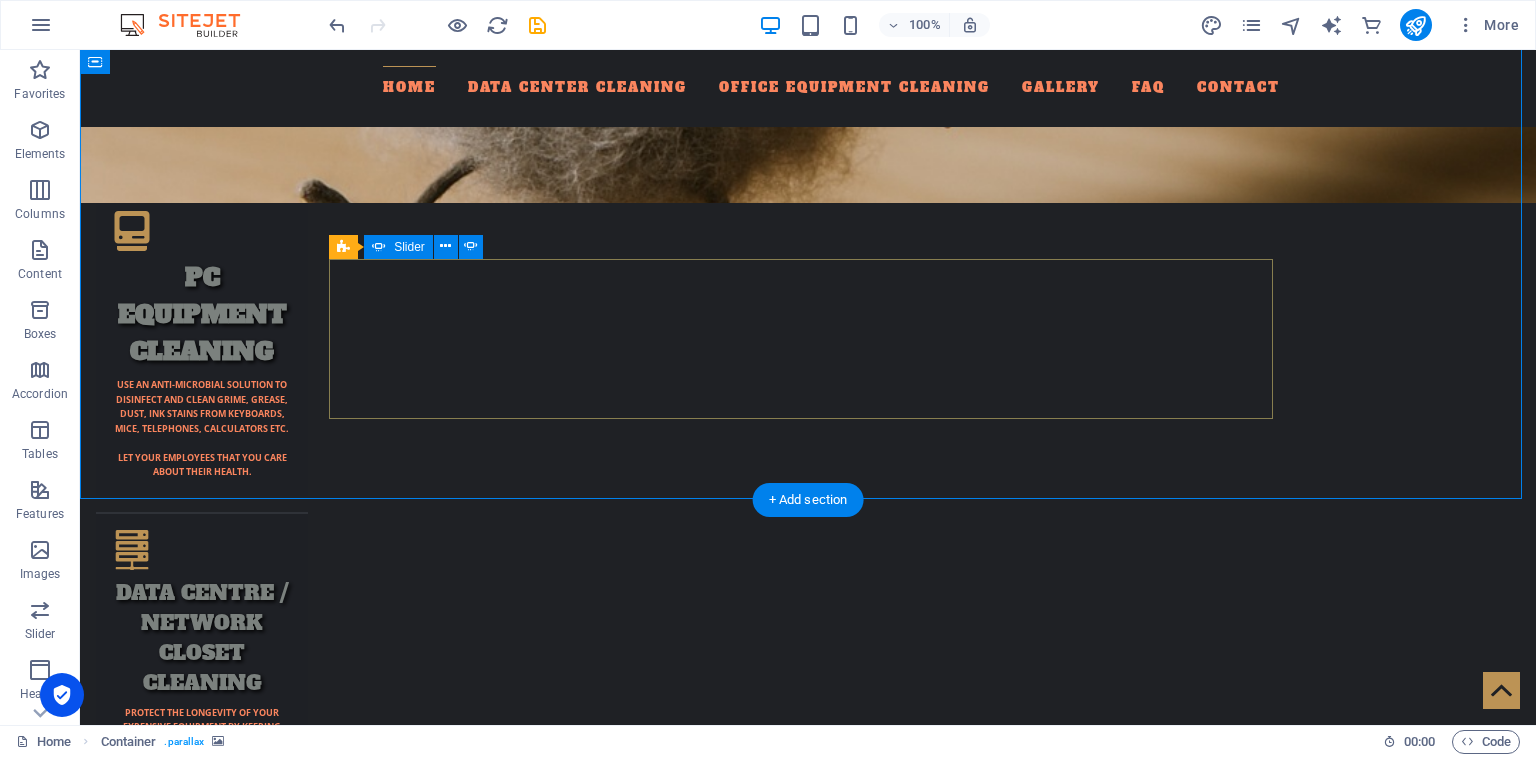 click on "9" at bounding box center [138, -1905] 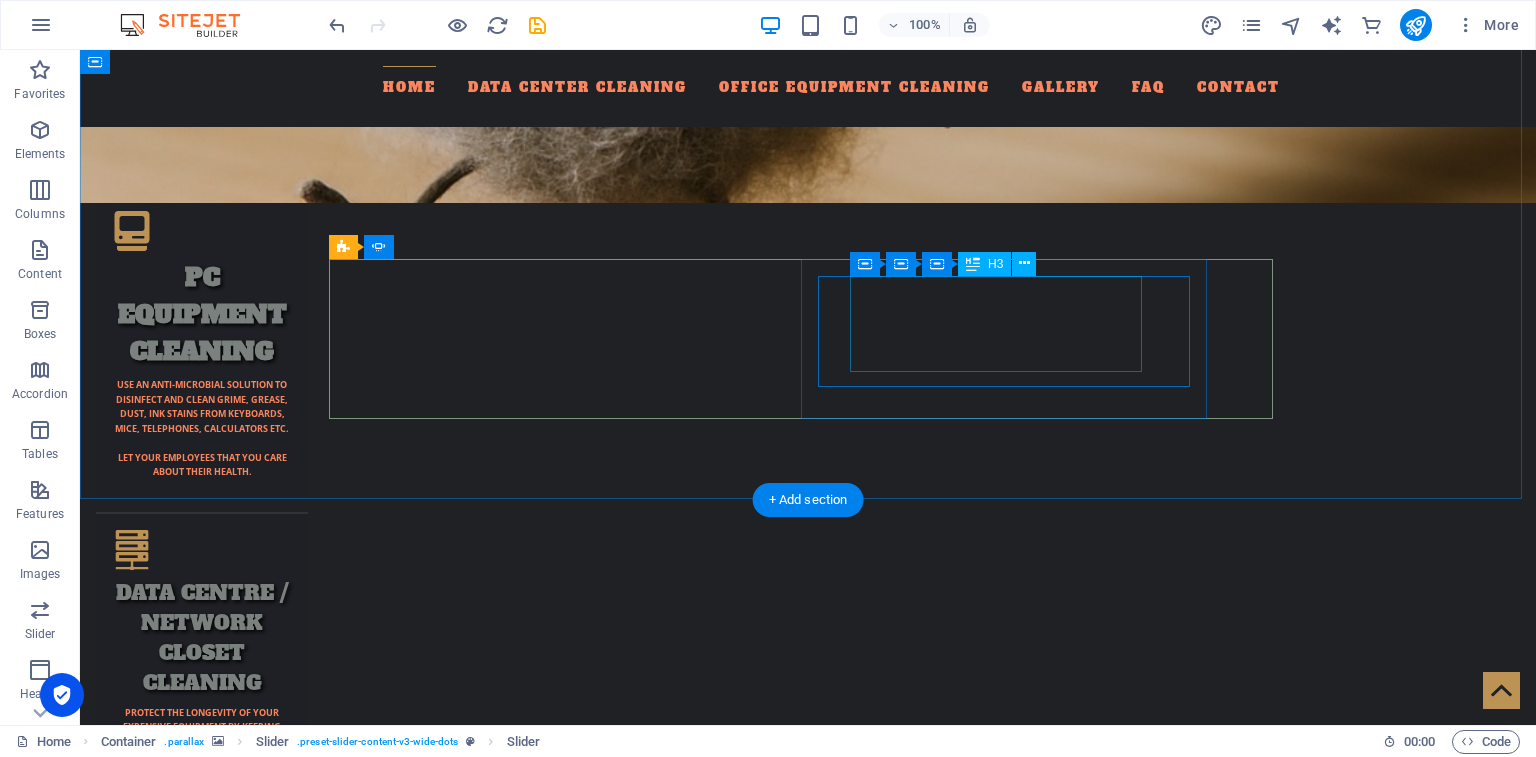 click on "bc aMBULANCE   CALL CENTER" at bounding box center [-239, 4532] 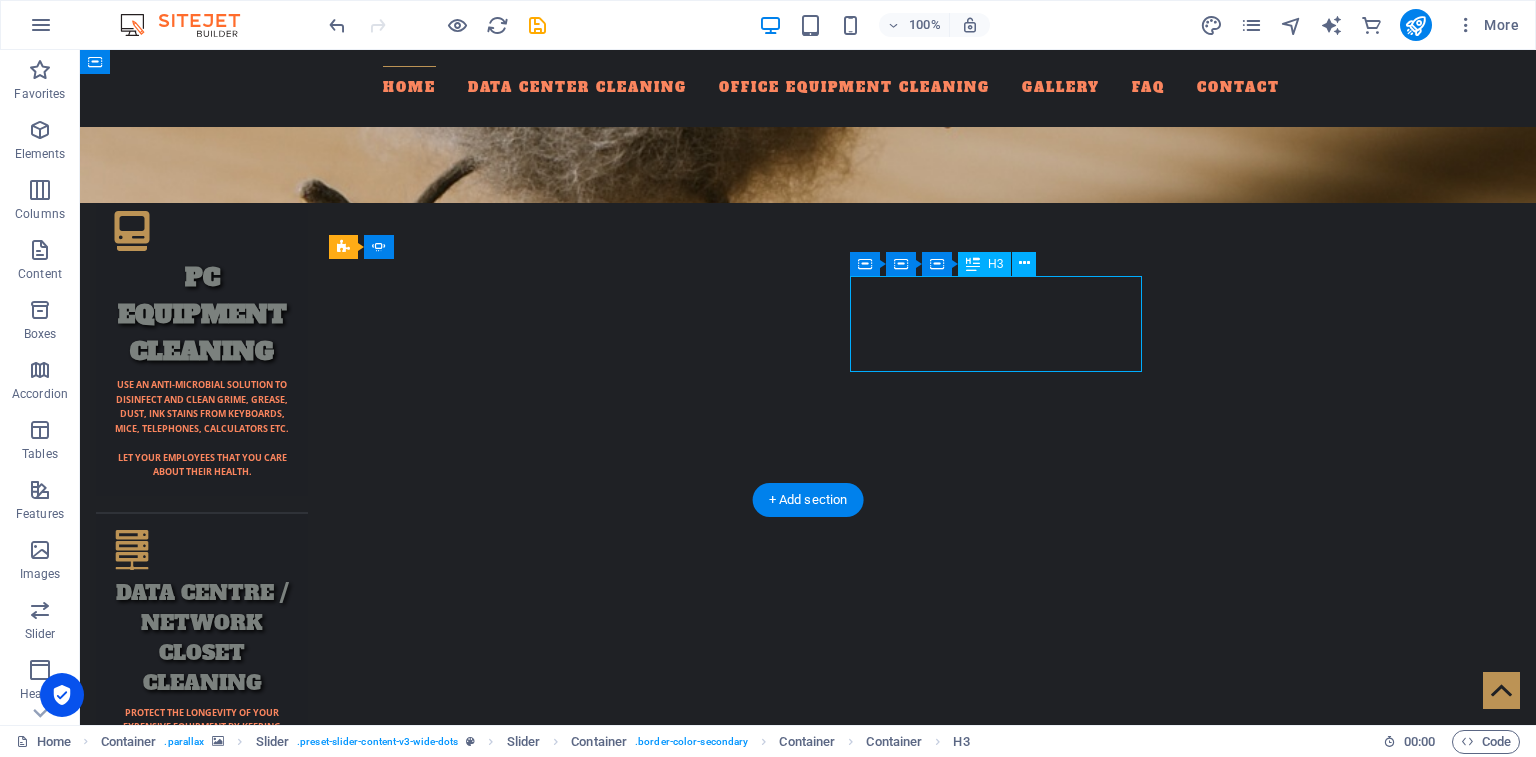 click on "bc aMBULANCE   CALL CENTER" at bounding box center [-239, 4532] 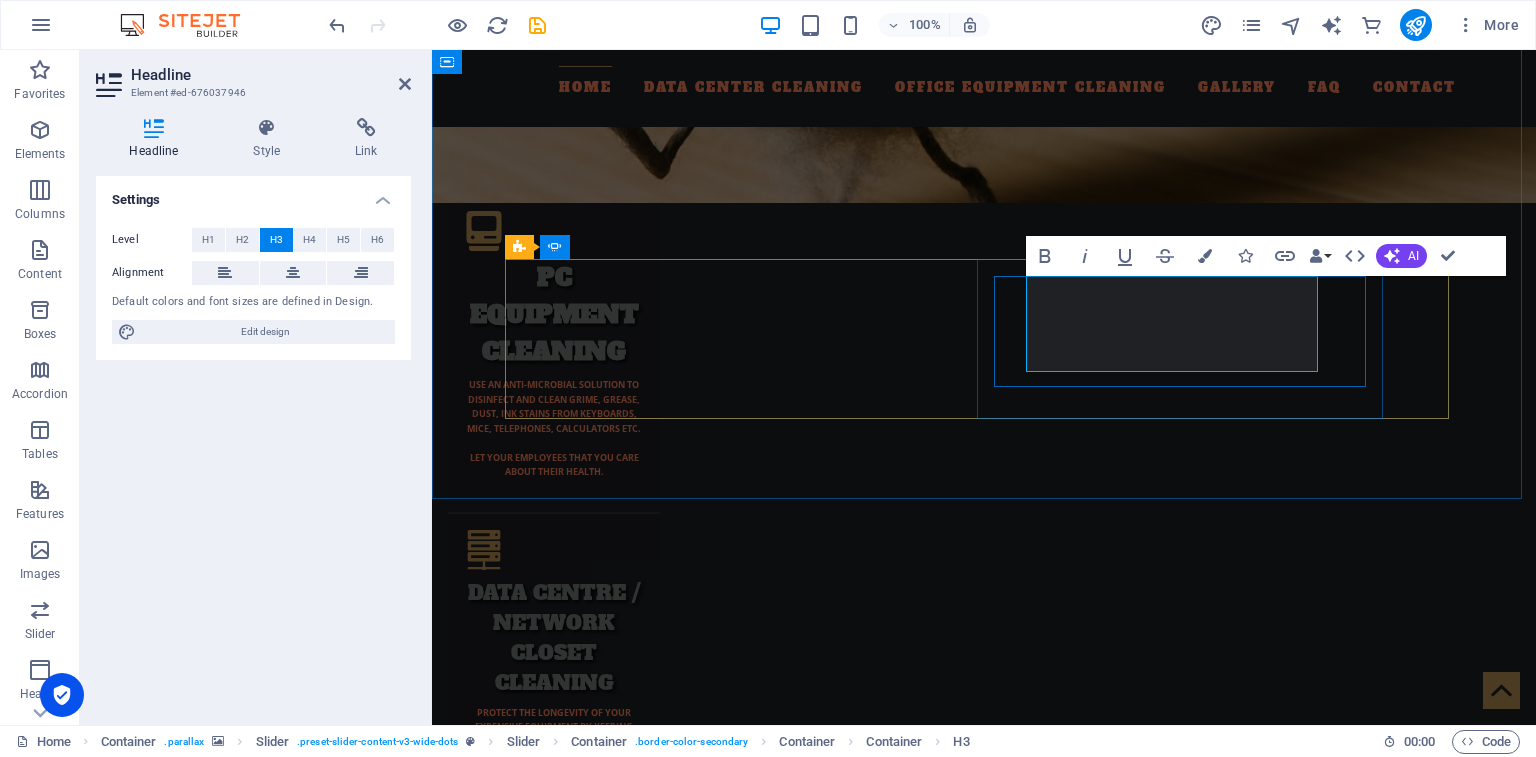 scroll, scrollTop: 2653, scrollLeft: 0, axis: vertical 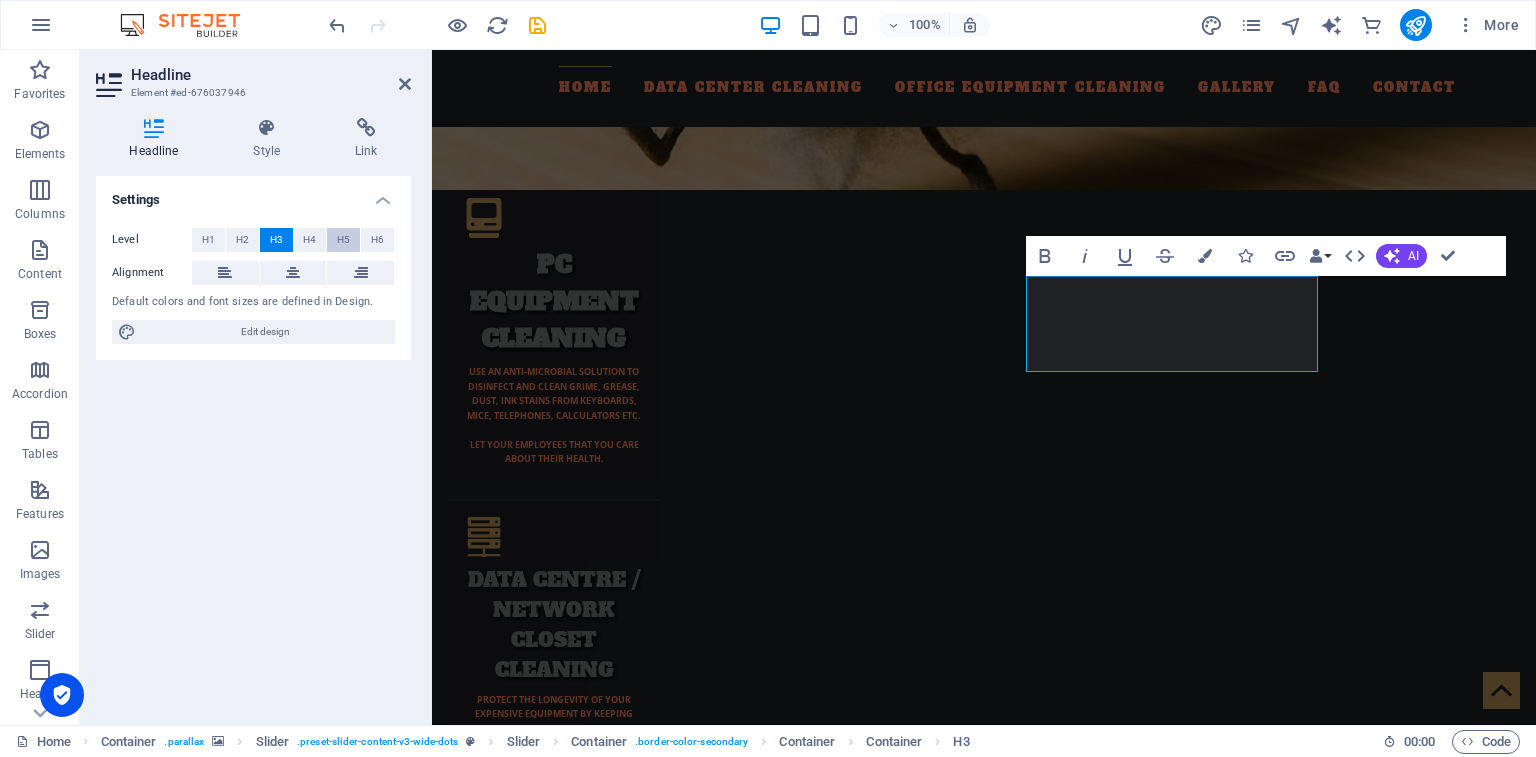 click on "H5" at bounding box center (343, 240) 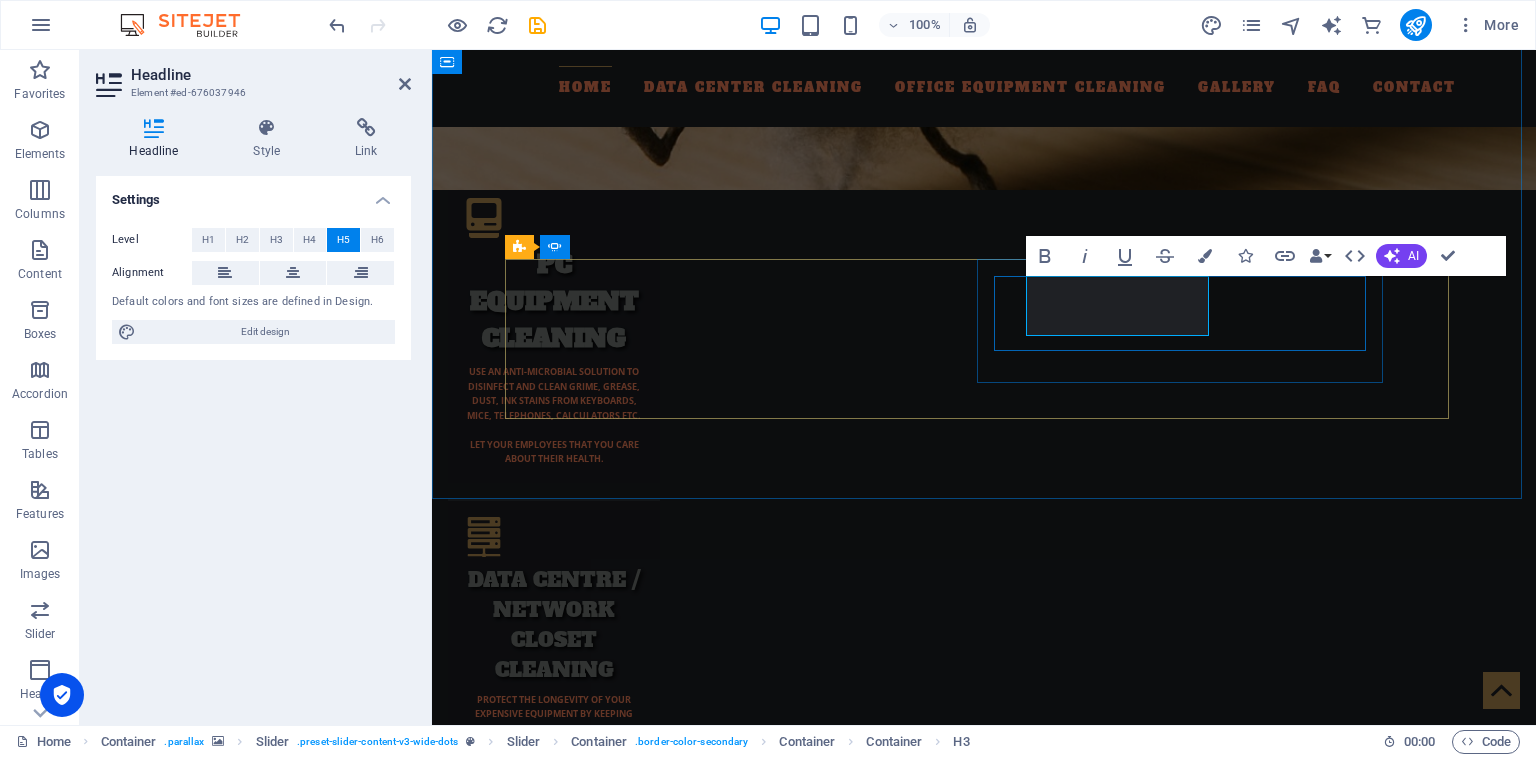 click on "bc aMBULANCE  CALL CENTER" at bounding box center [-63, 4501] 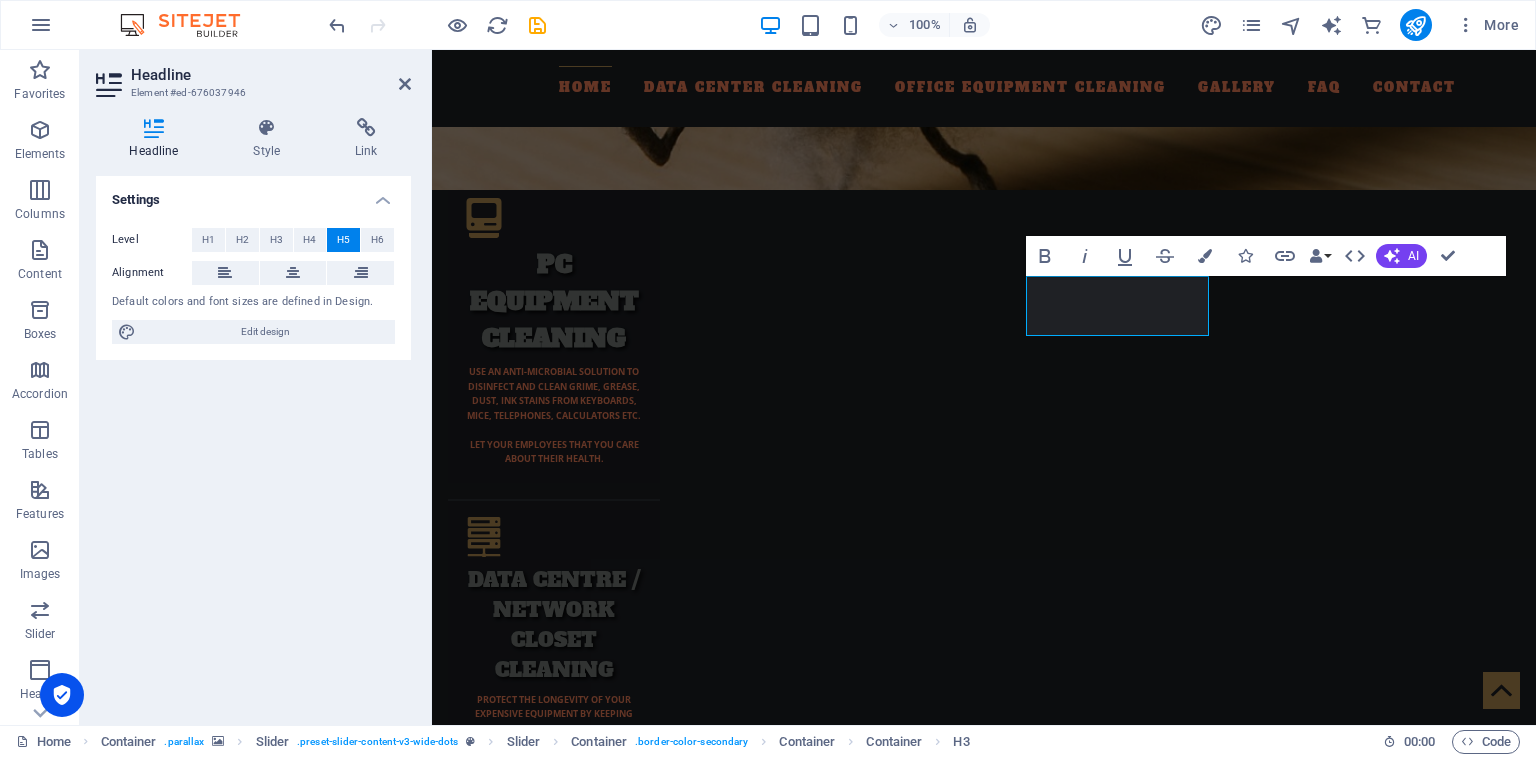 type 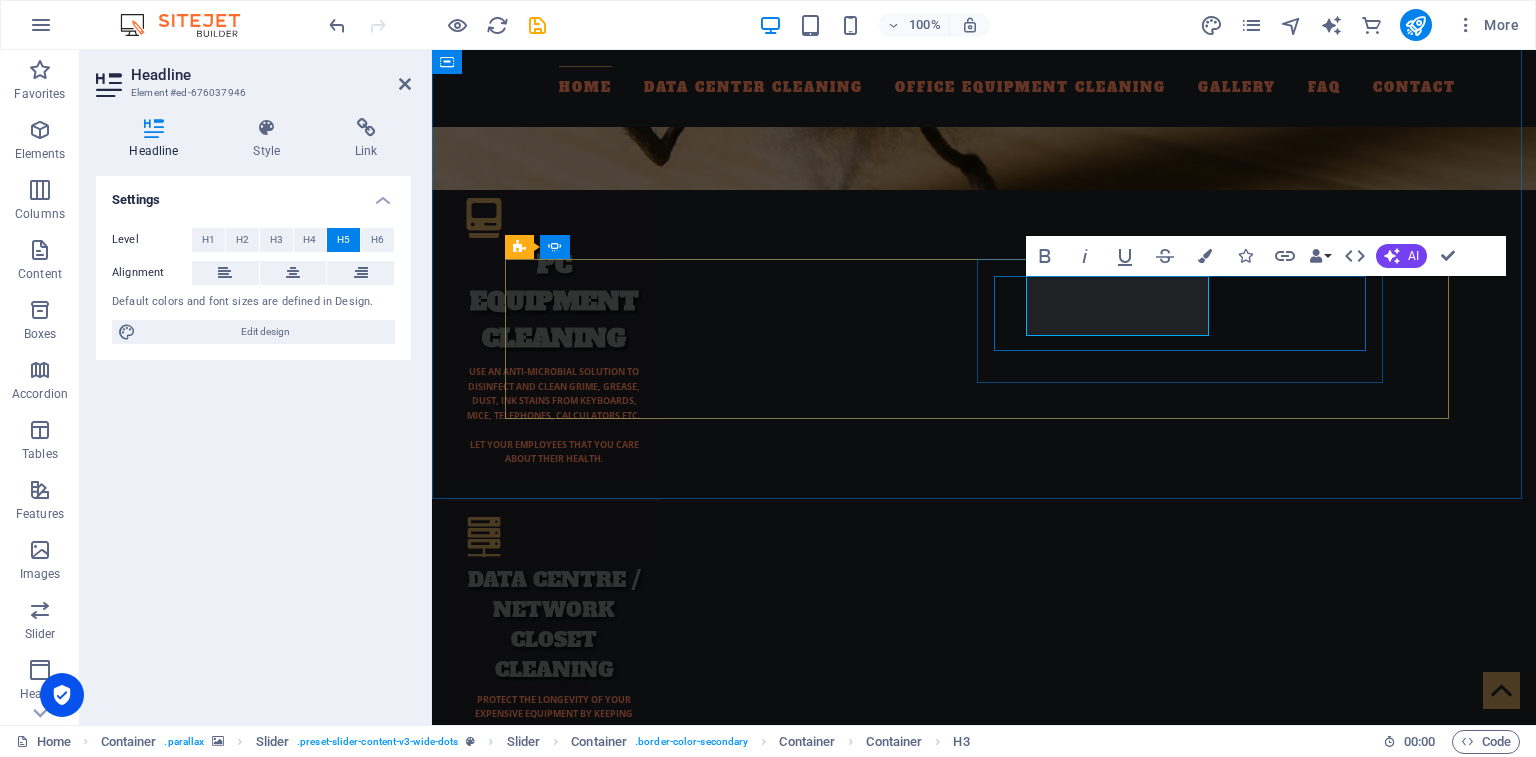 click on "bc ambulance  CALL CENTER" at bounding box center (-63, 4501) 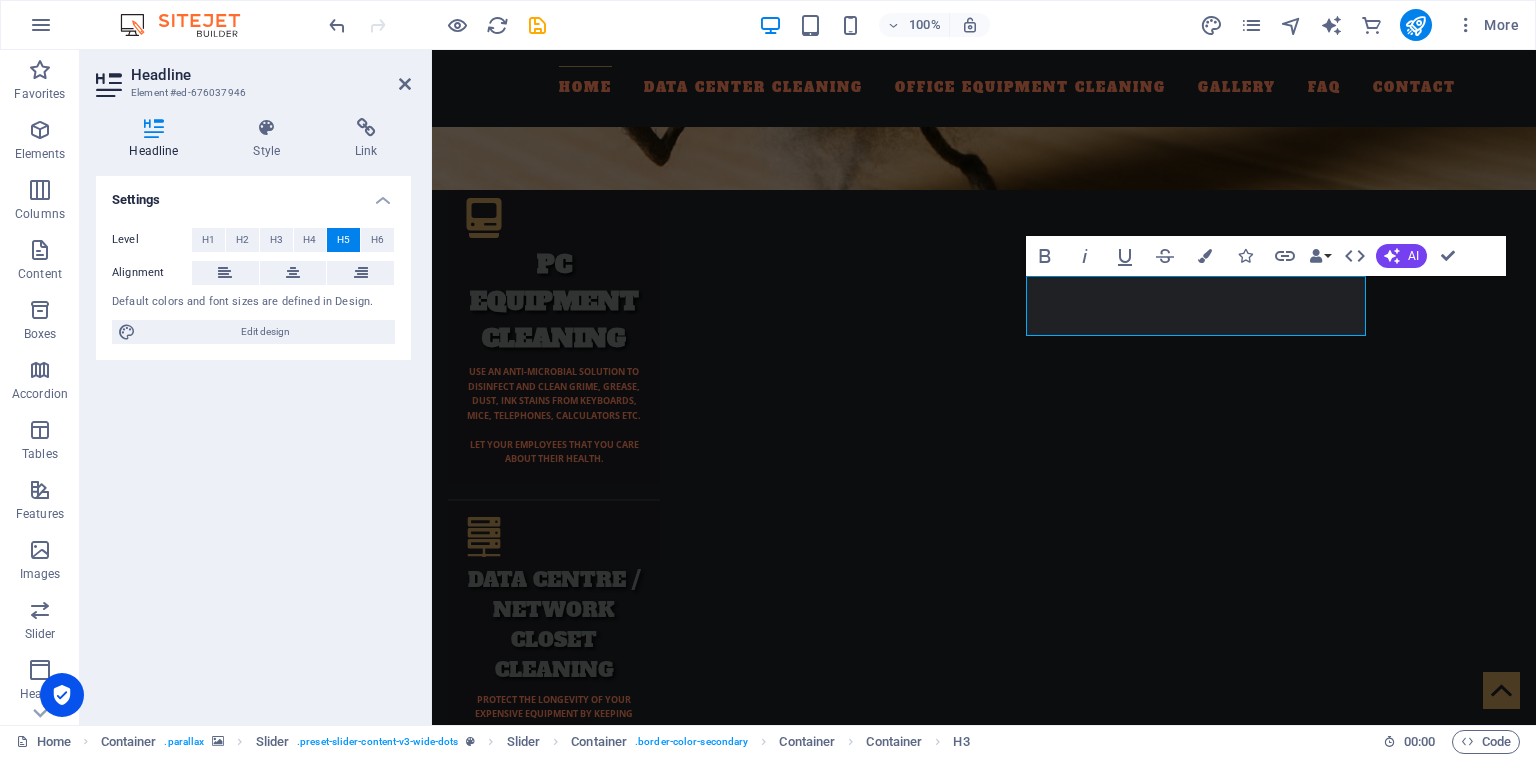 click at bounding box center (984, 3500) 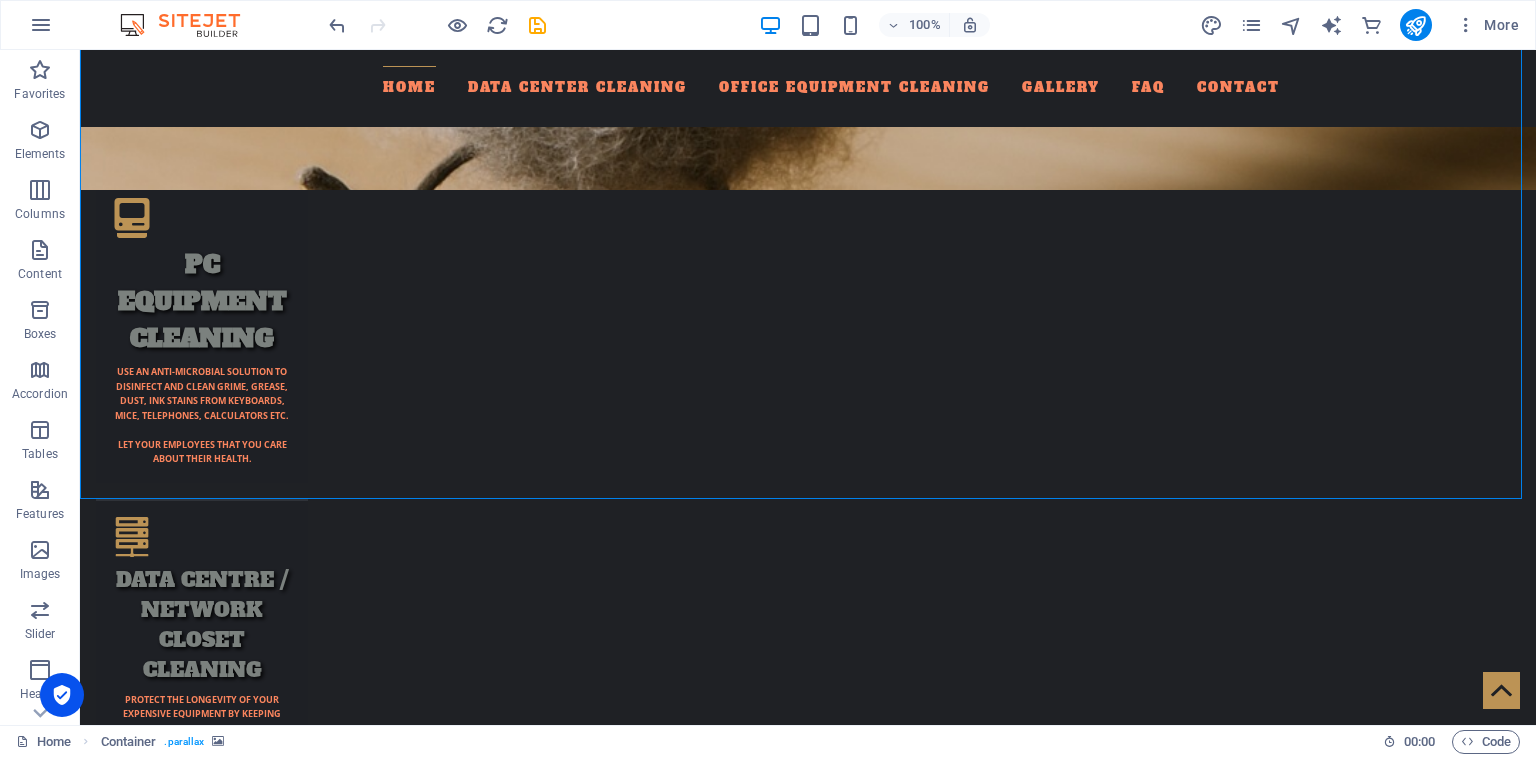 scroll, scrollTop: 2640, scrollLeft: 0, axis: vertical 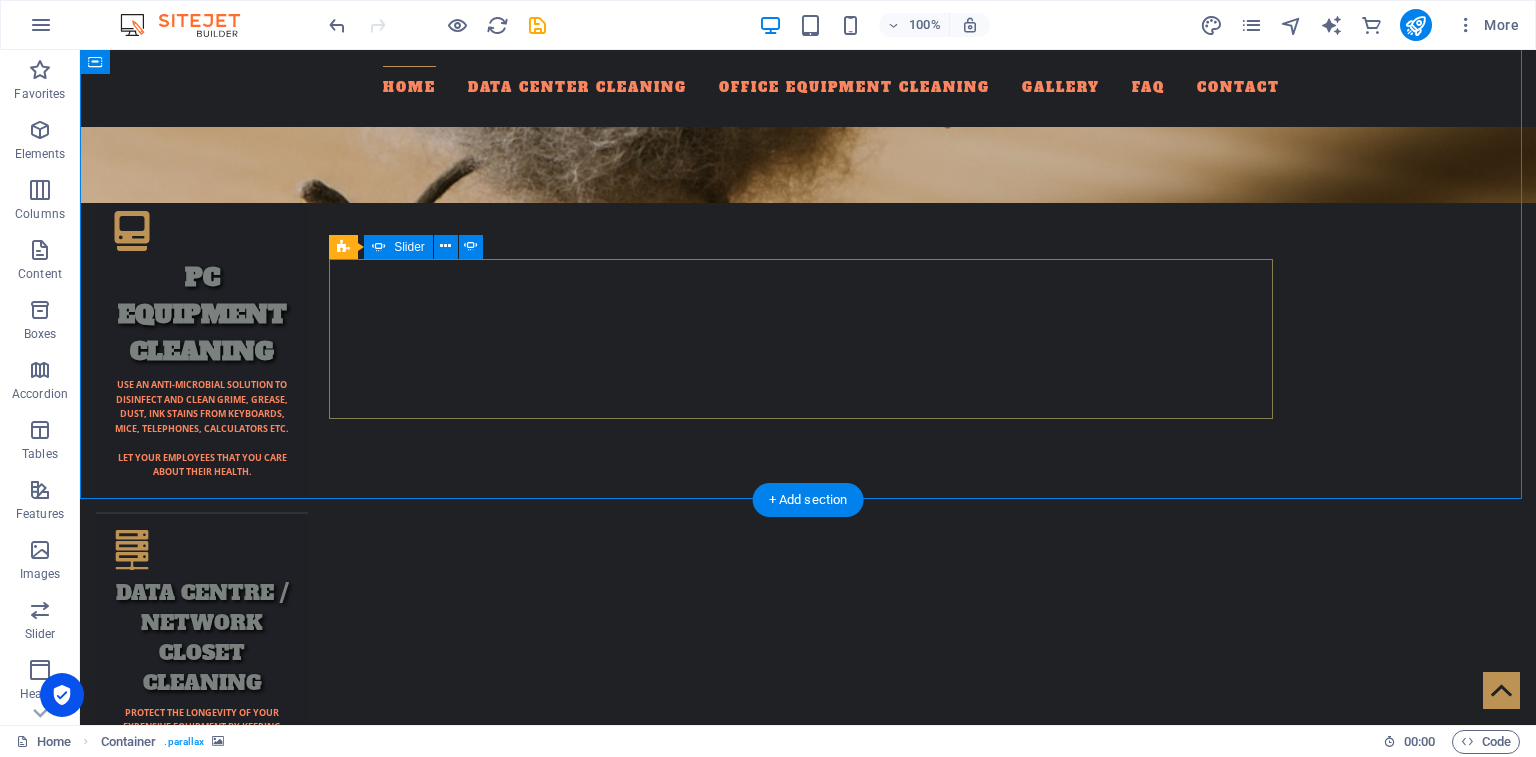 click at bounding box center (808, 6135) 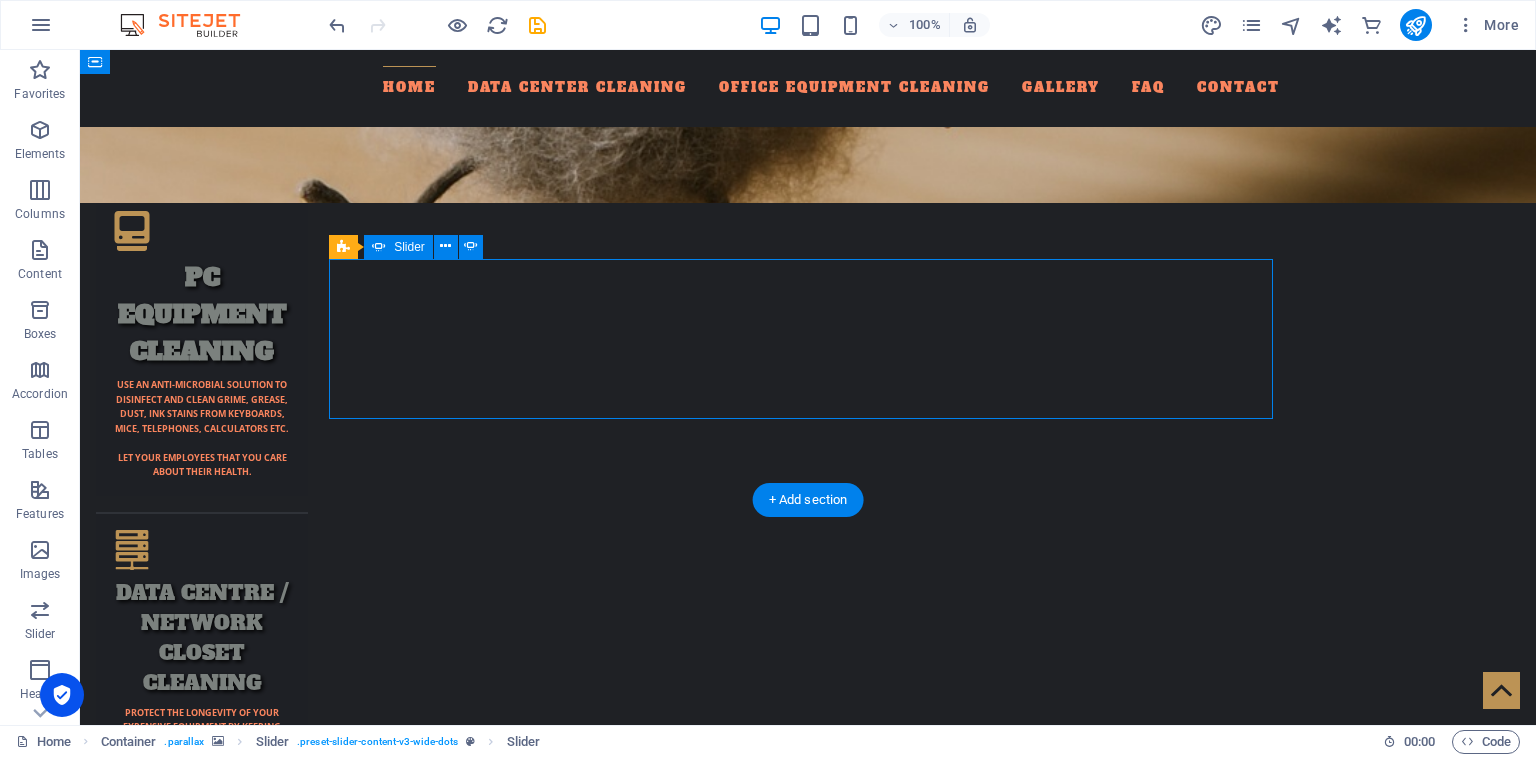 click at bounding box center [808, 6135] 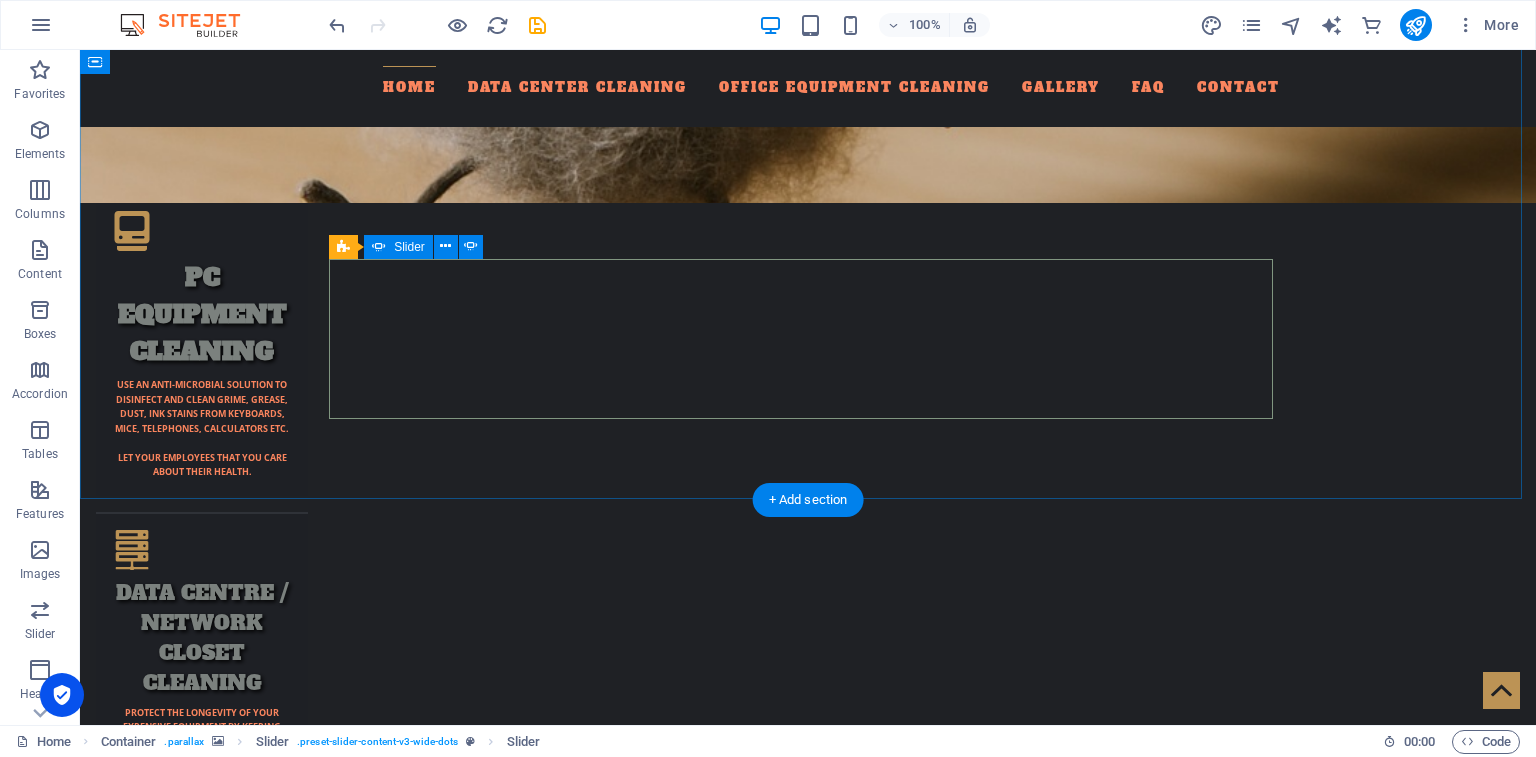 click at bounding box center [808, 6135] 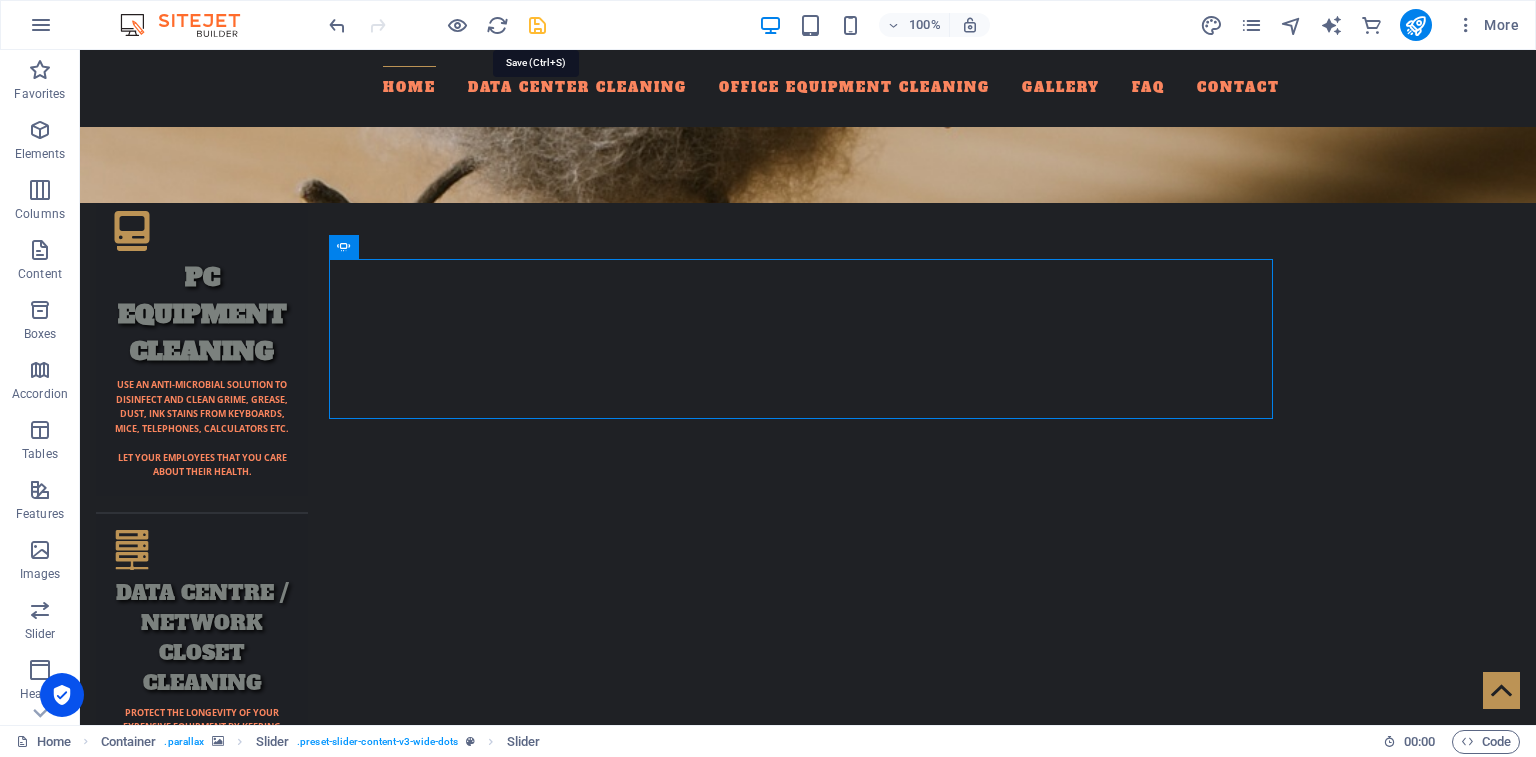 click at bounding box center (537, 25) 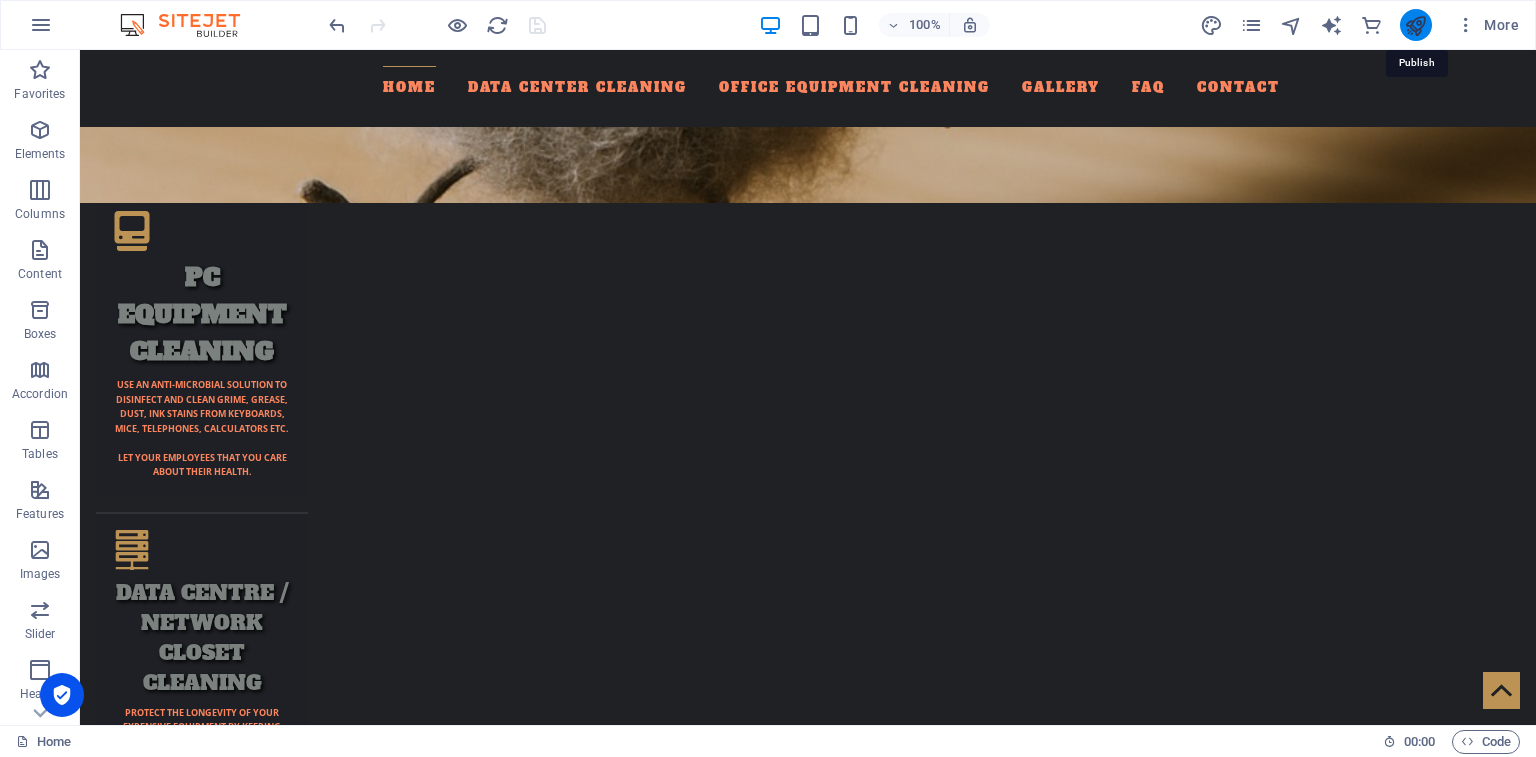 click at bounding box center (1415, 25) 